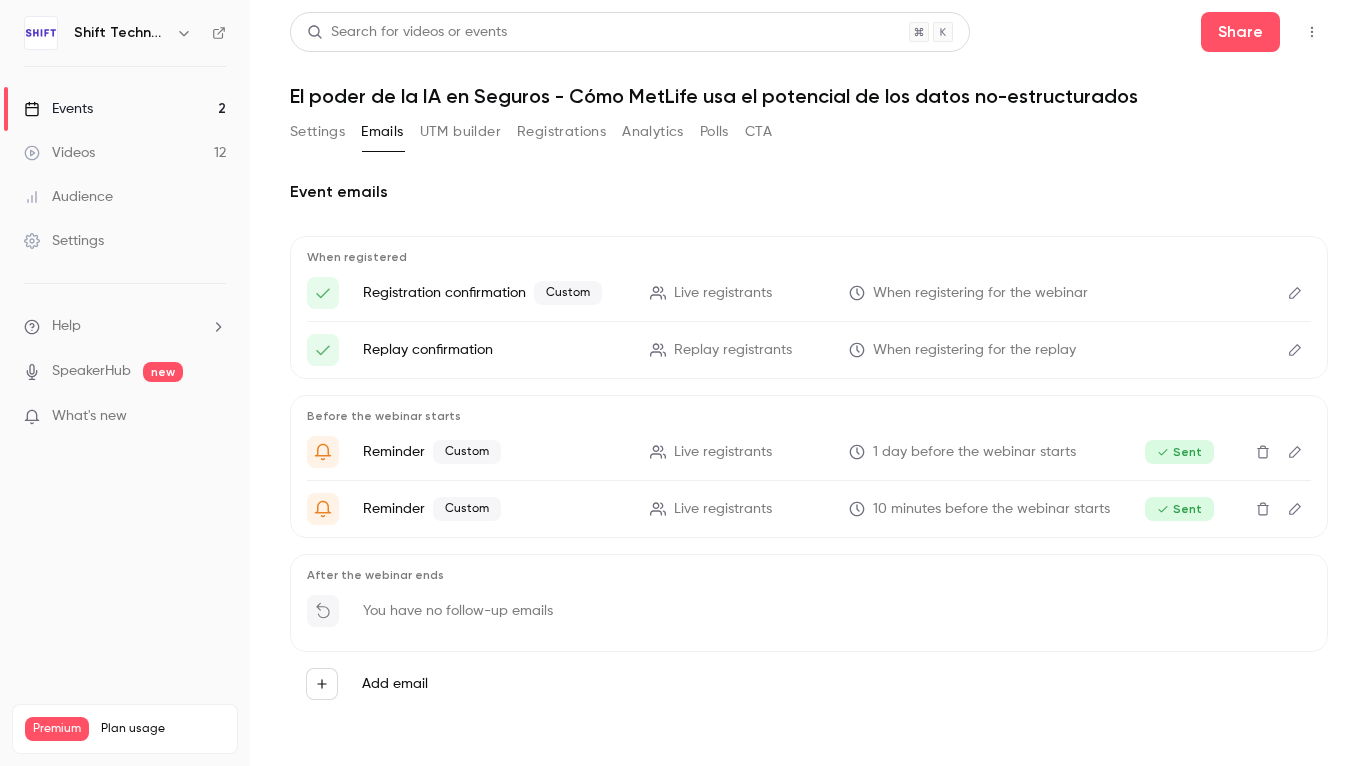 scroll, scrollTop: 0, scrollLeft: 0, axis: both 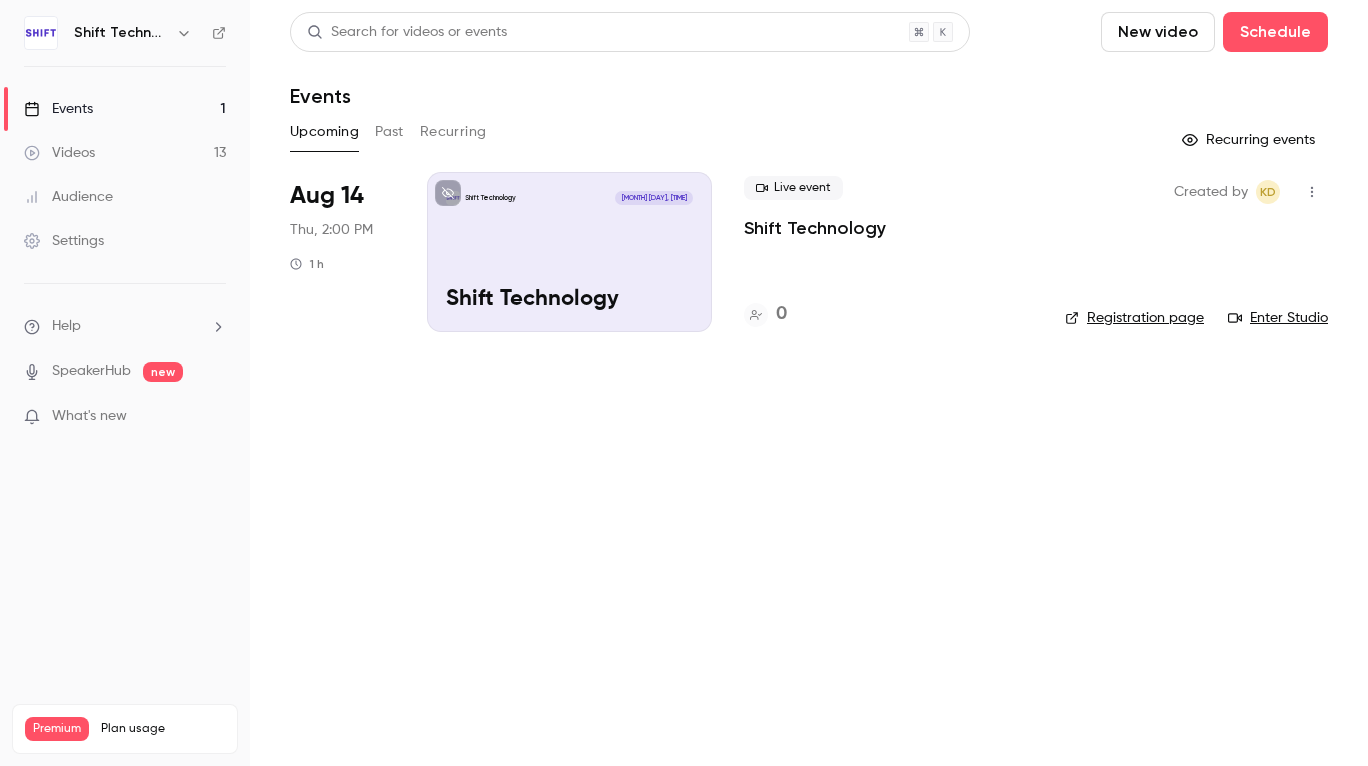 click on "Past" at bounding box center (389, 132) 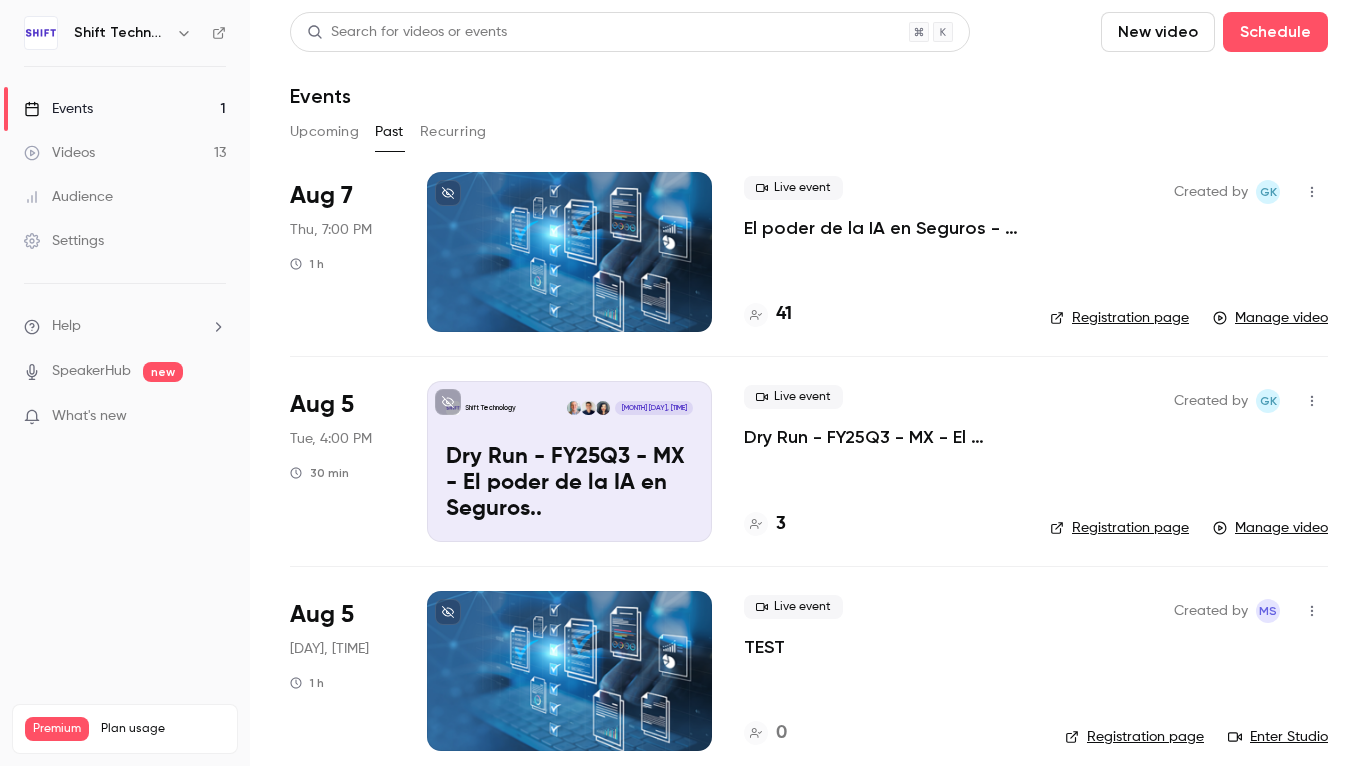 click on "Manage video" at bounding box center (1270, 318) 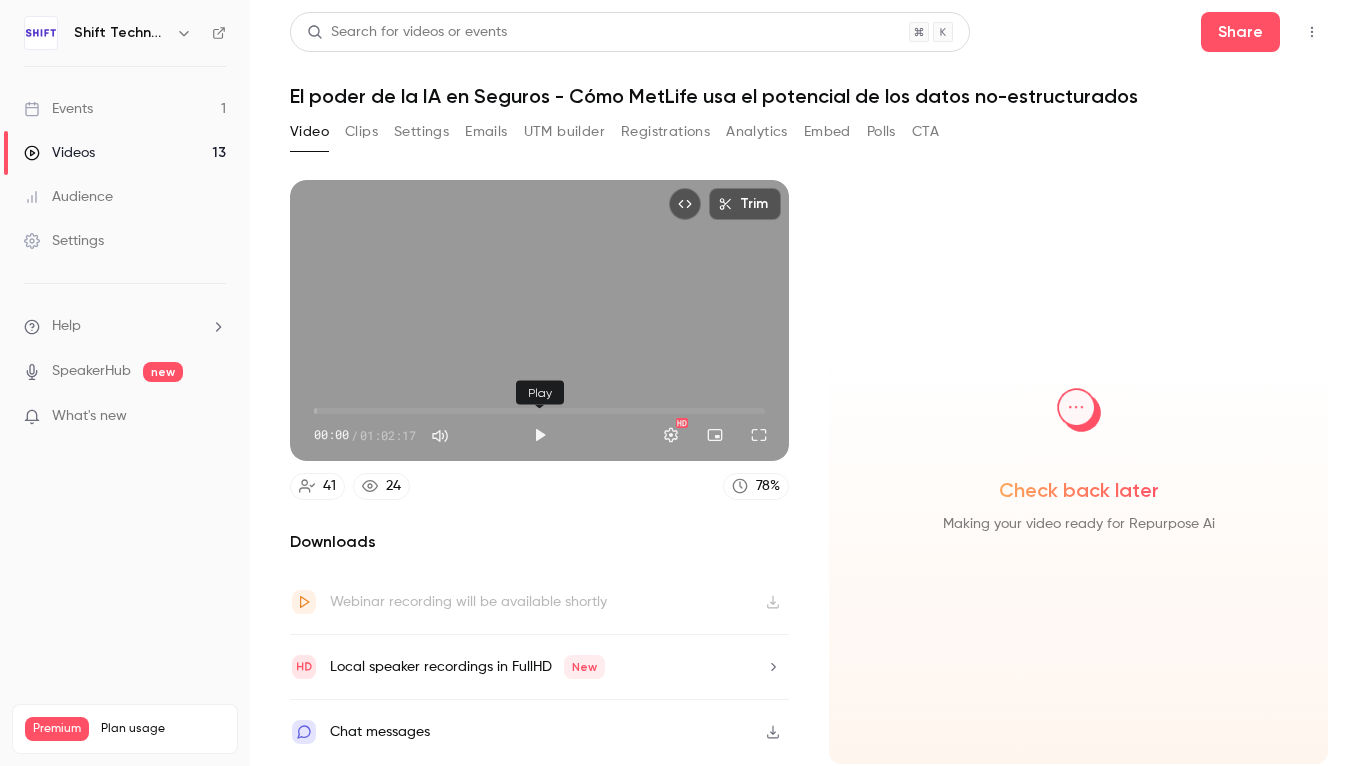 click at bounding box center (540, 435) 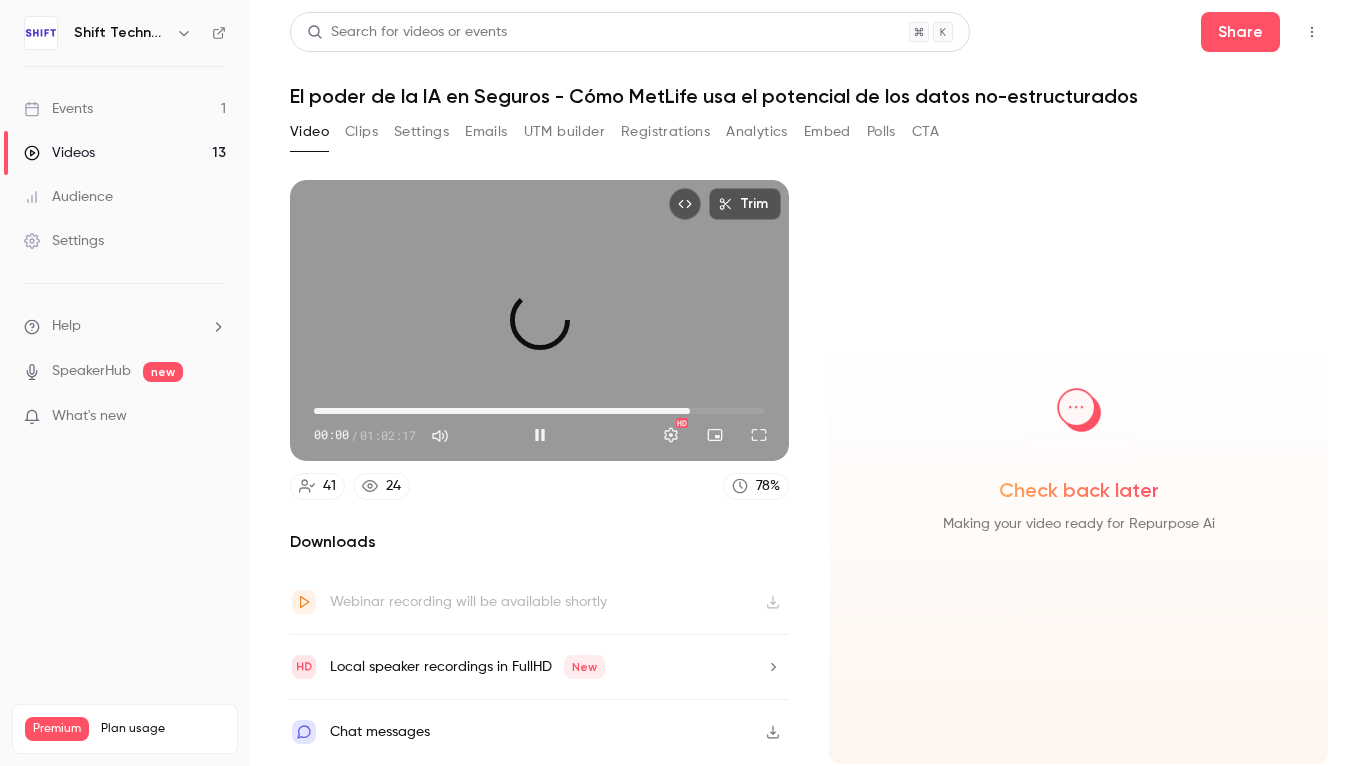 click on "51:56" at bounding box center (539, 411) 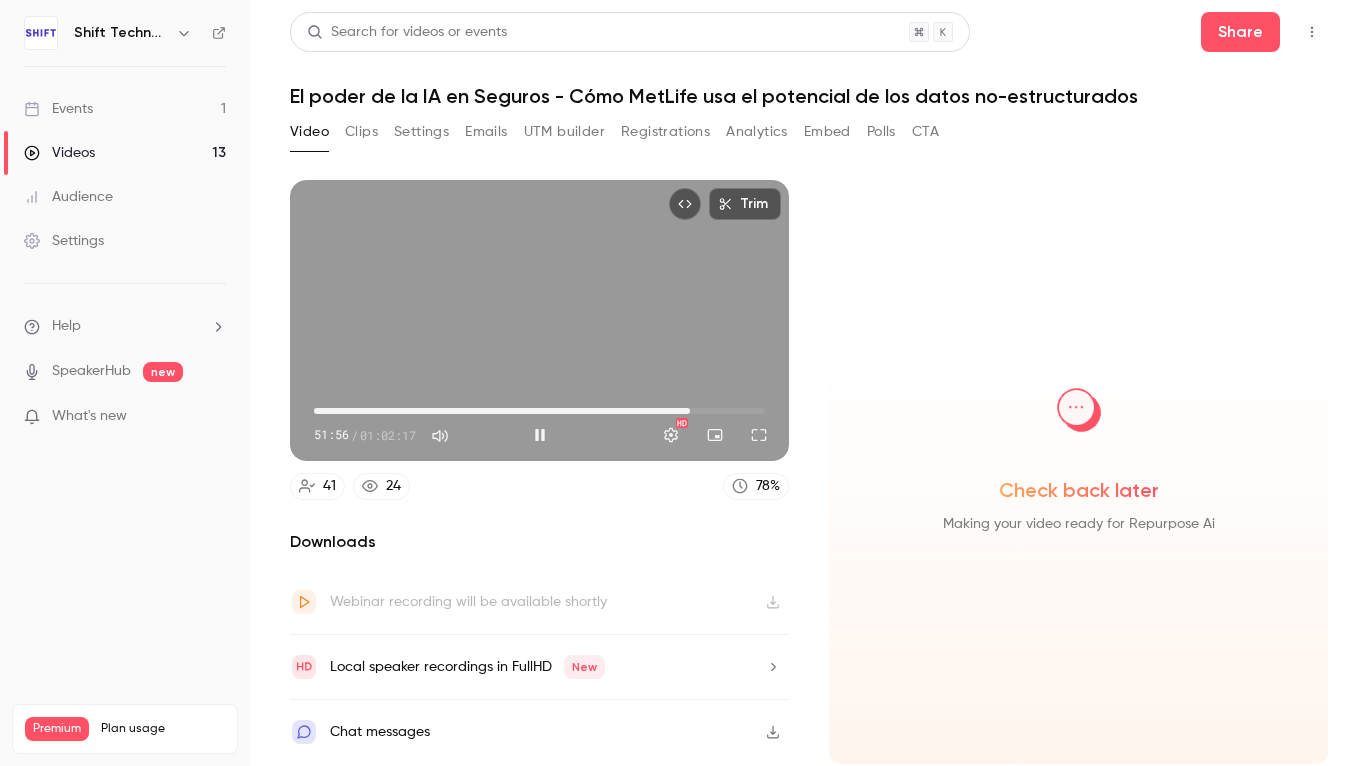 click on "51:56" at bounding box center [539, 411] 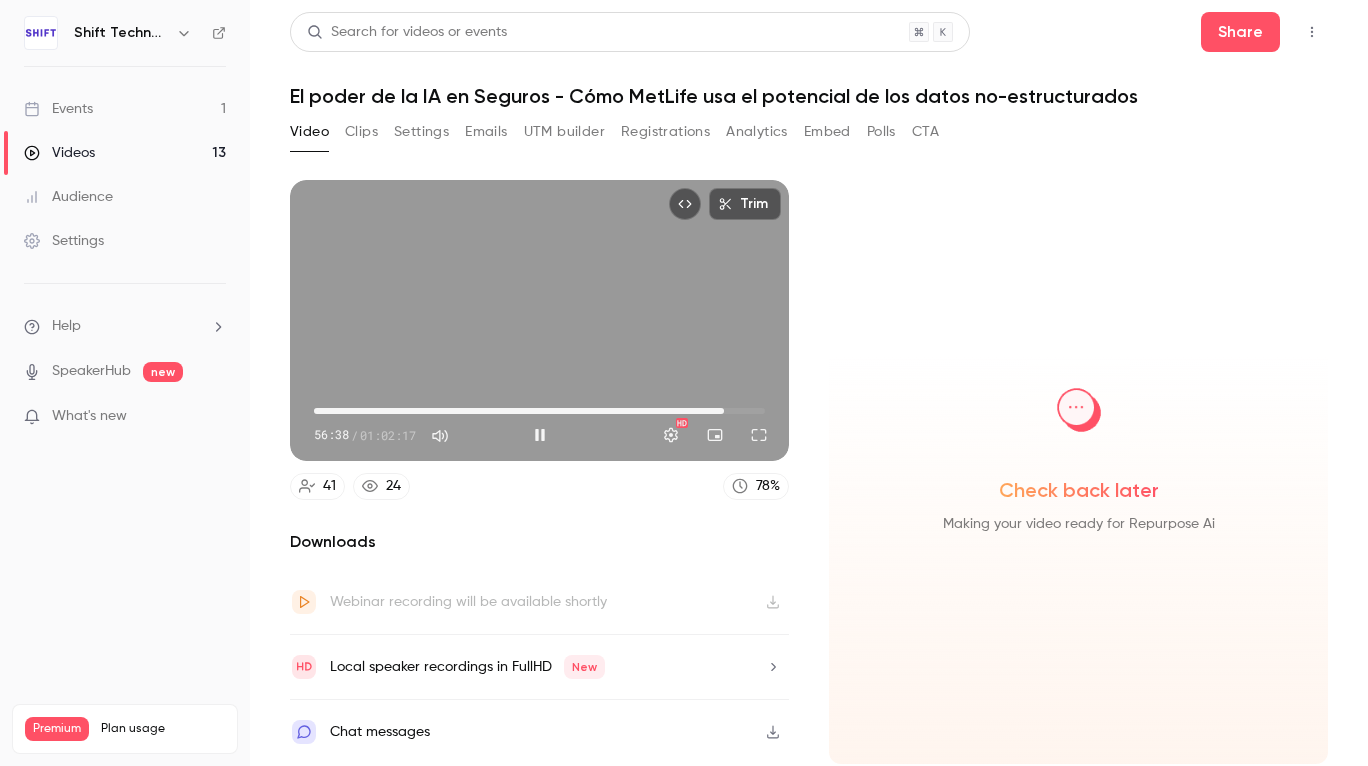 click on "56:38" at bounding box center [539, 411] 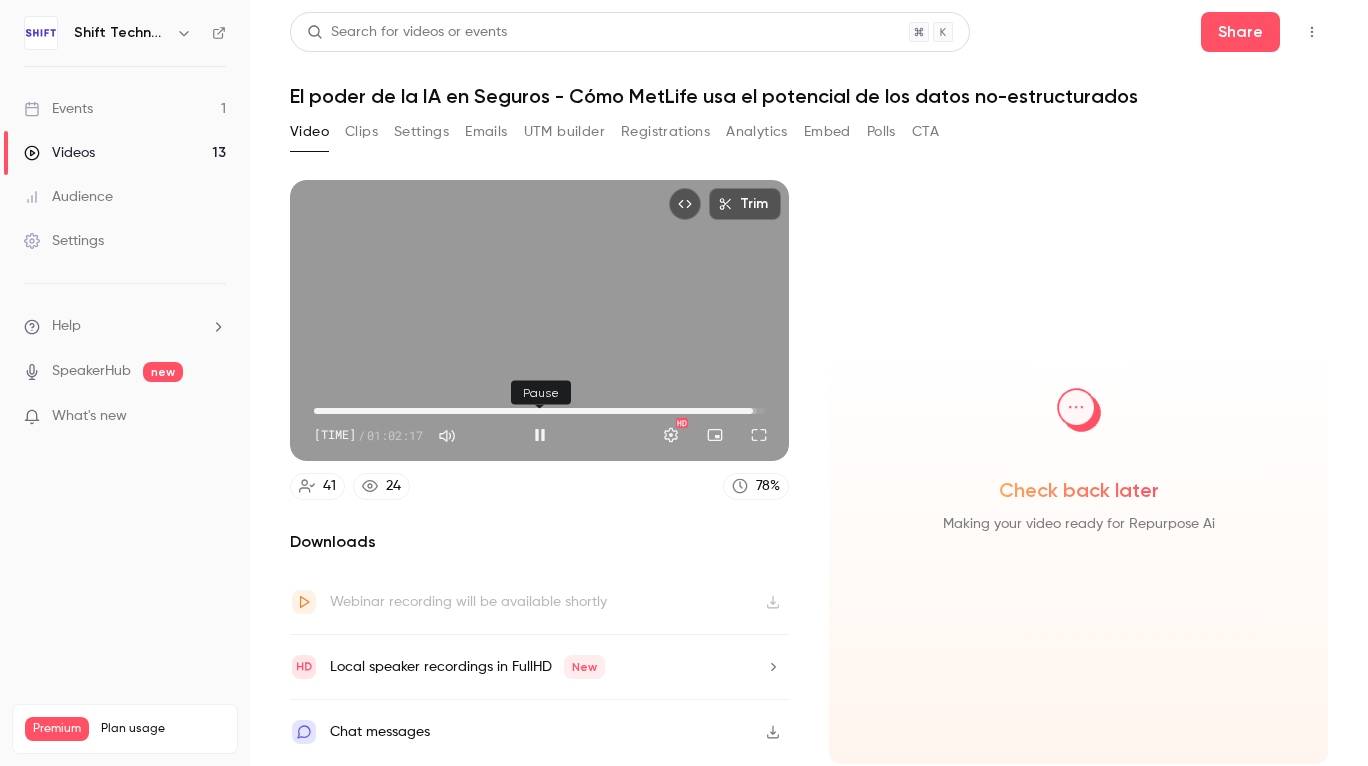 click at bounding box center [540, 435] 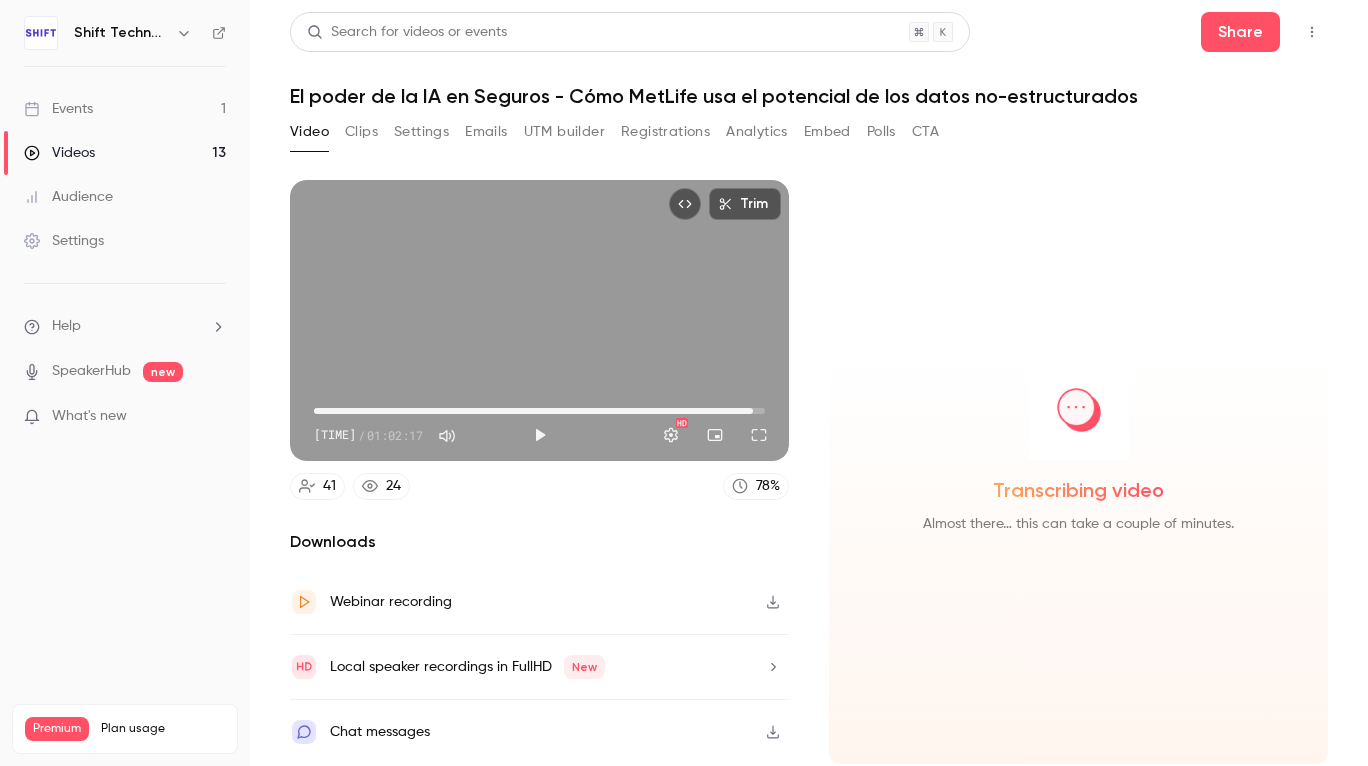 type on "******" 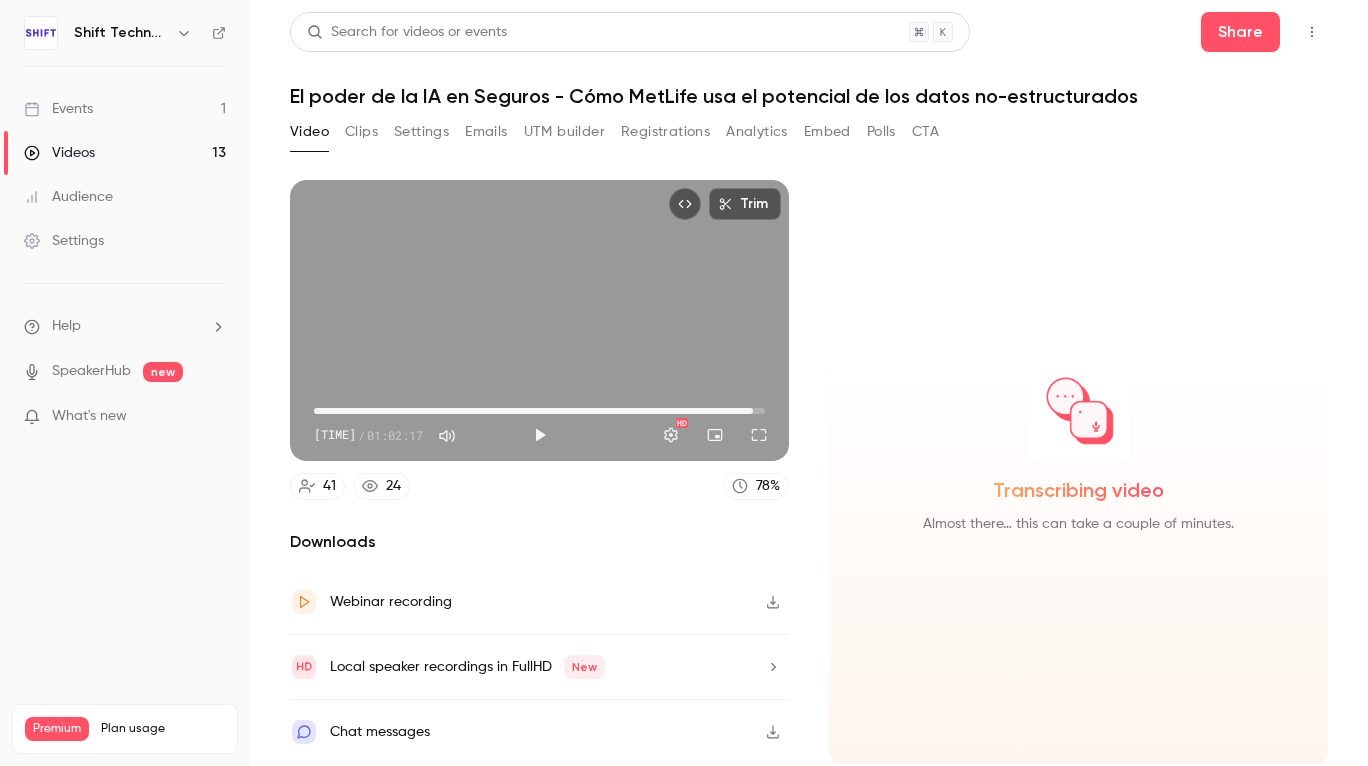 click on "Registrations" at bounding box center (665, 132) 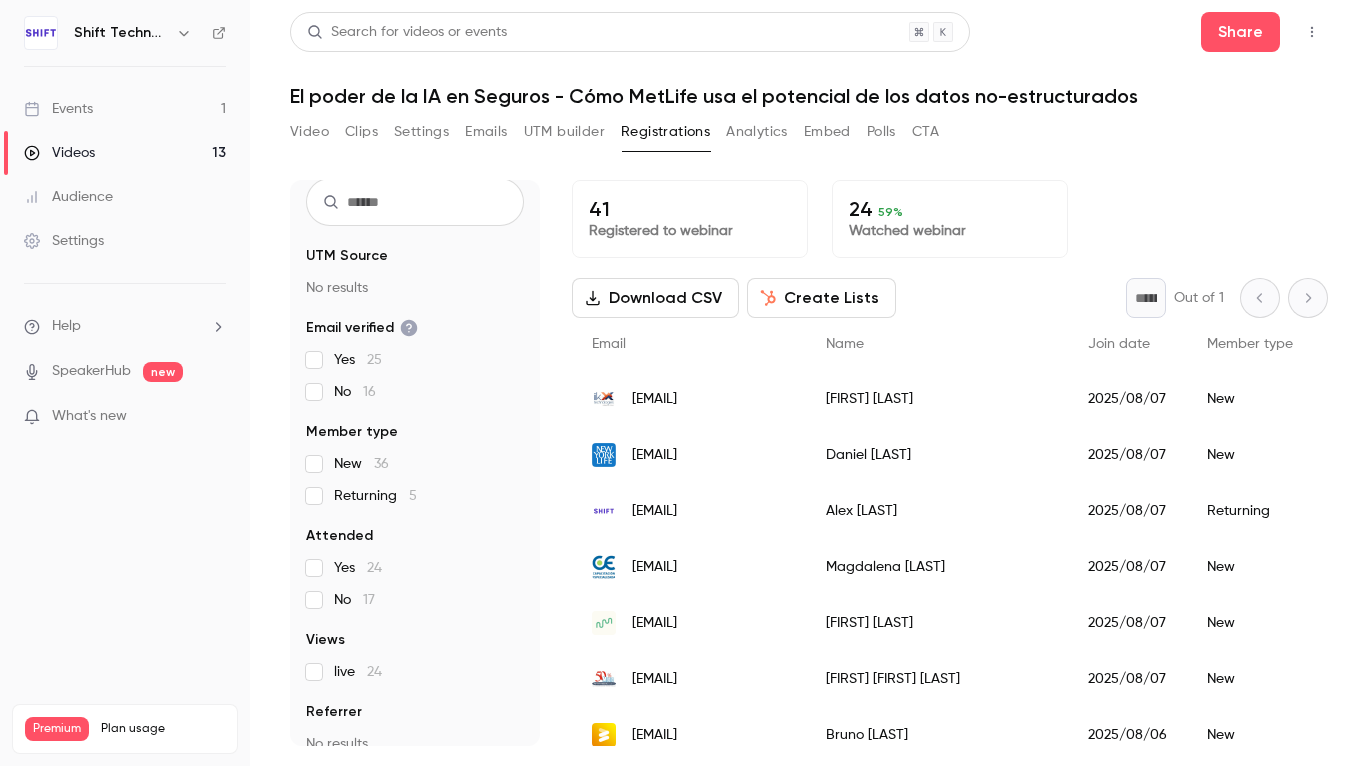 scroll, scrollTop: 86, scrollLeft: 0, axis: vertical 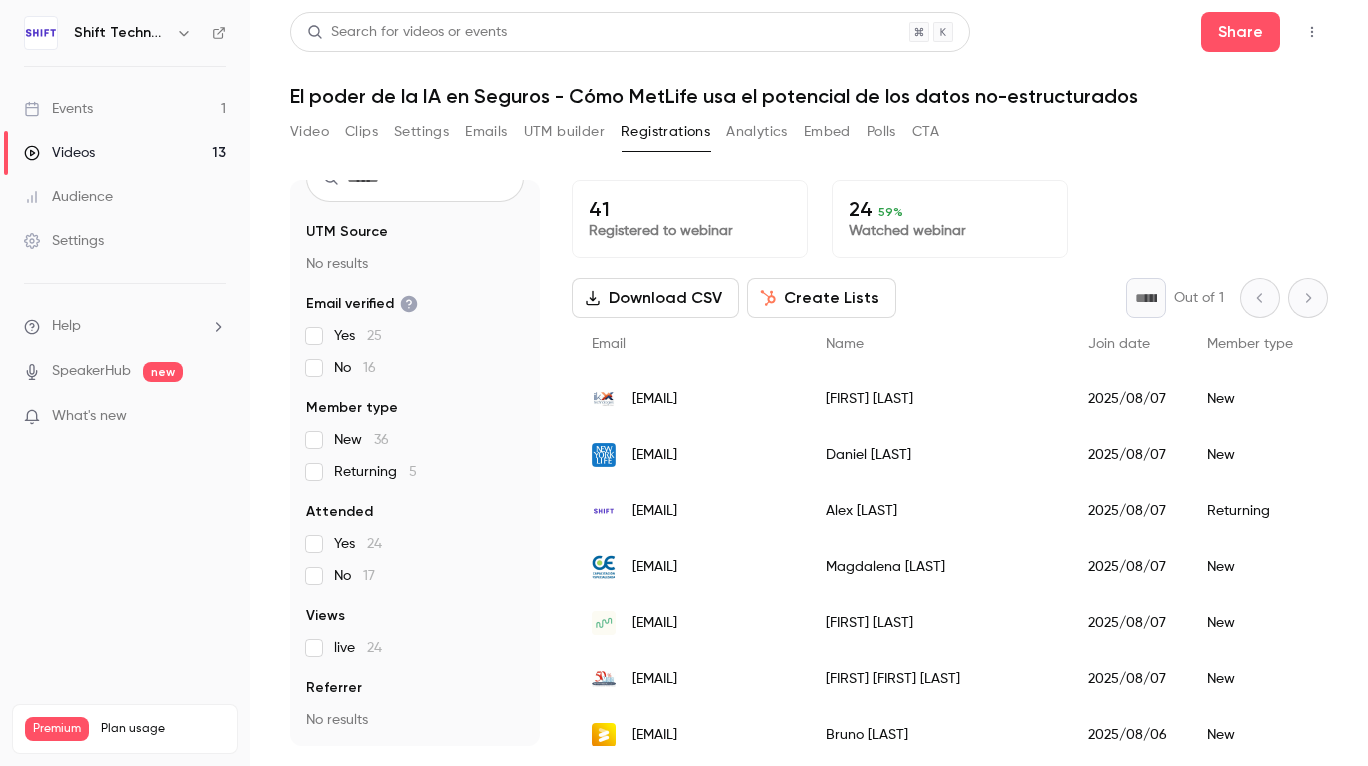 click on "Polls" at bounding box center (881, 132) 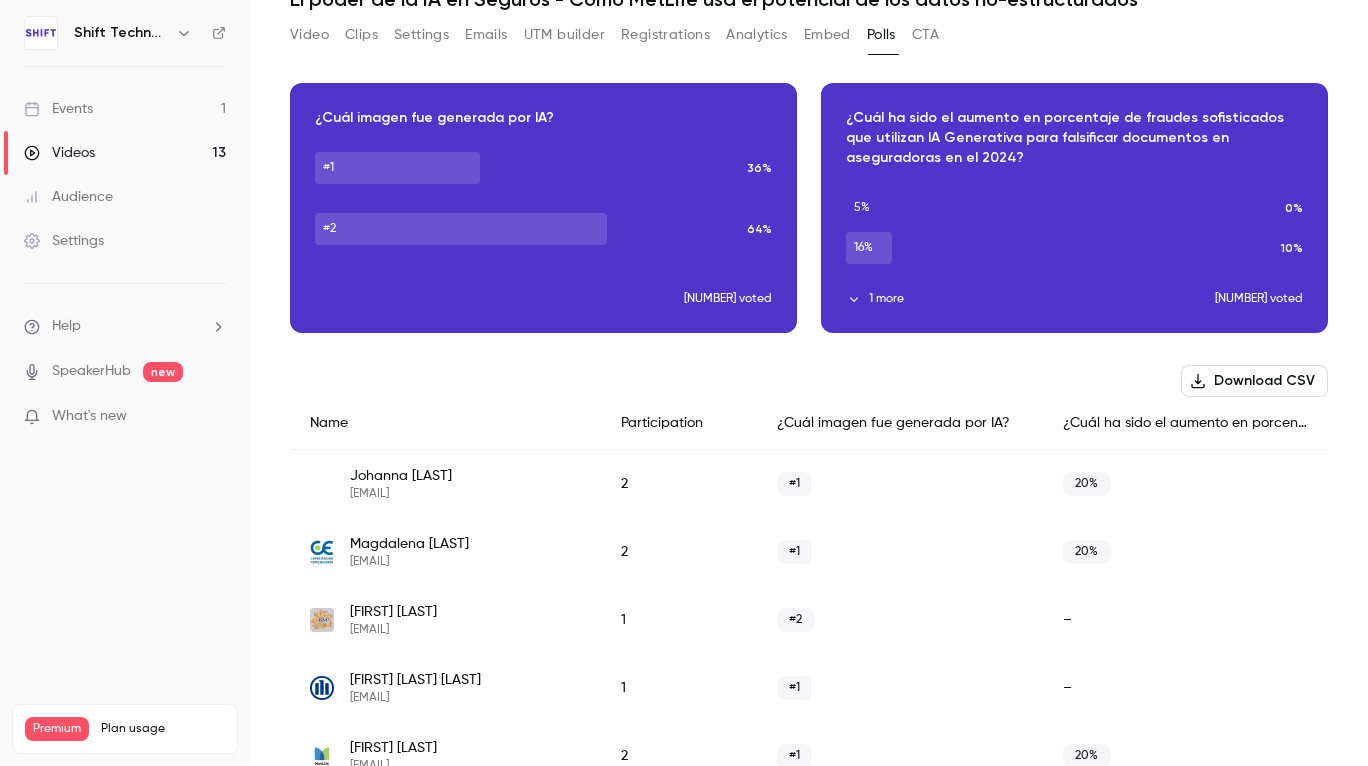 scroll, scrollTop: 0, scrollLeft: 0, axis: both 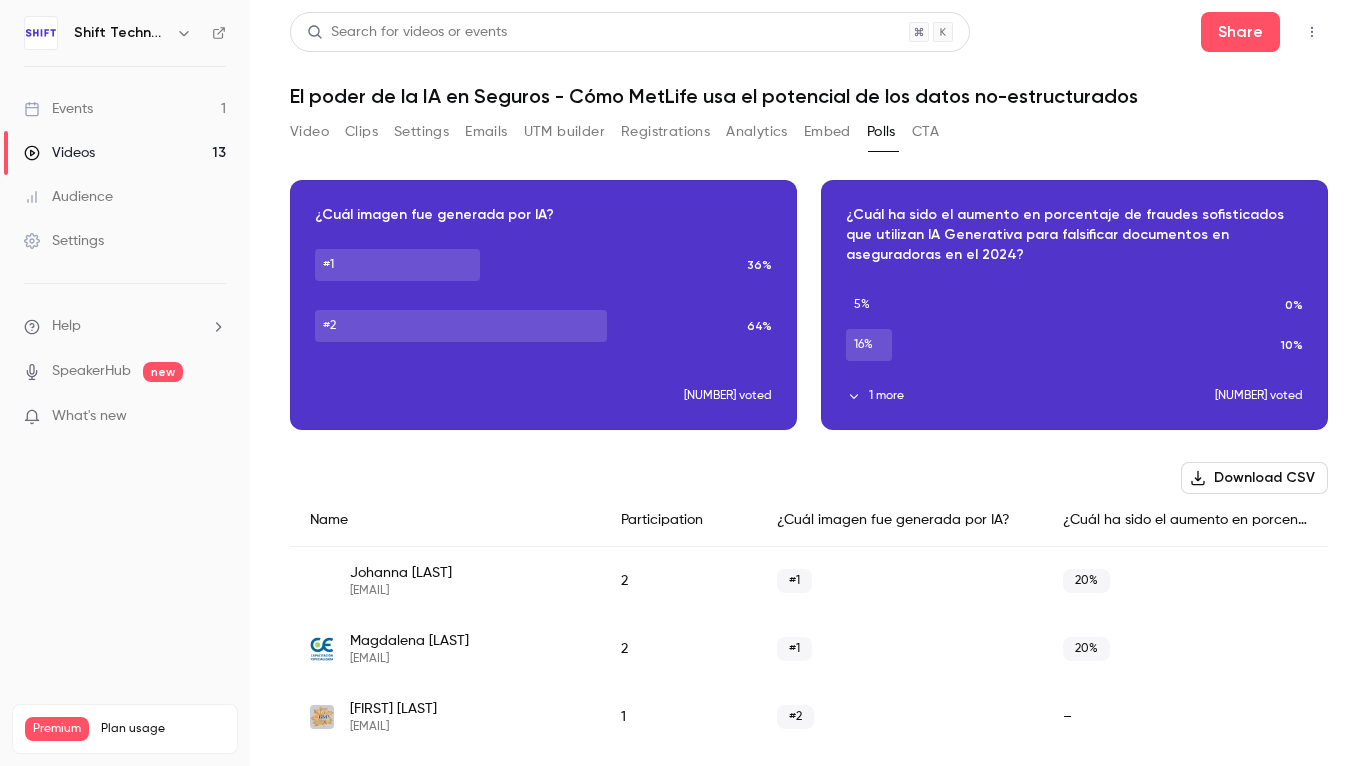 click on "Embed" at bounding box center (827, 132) 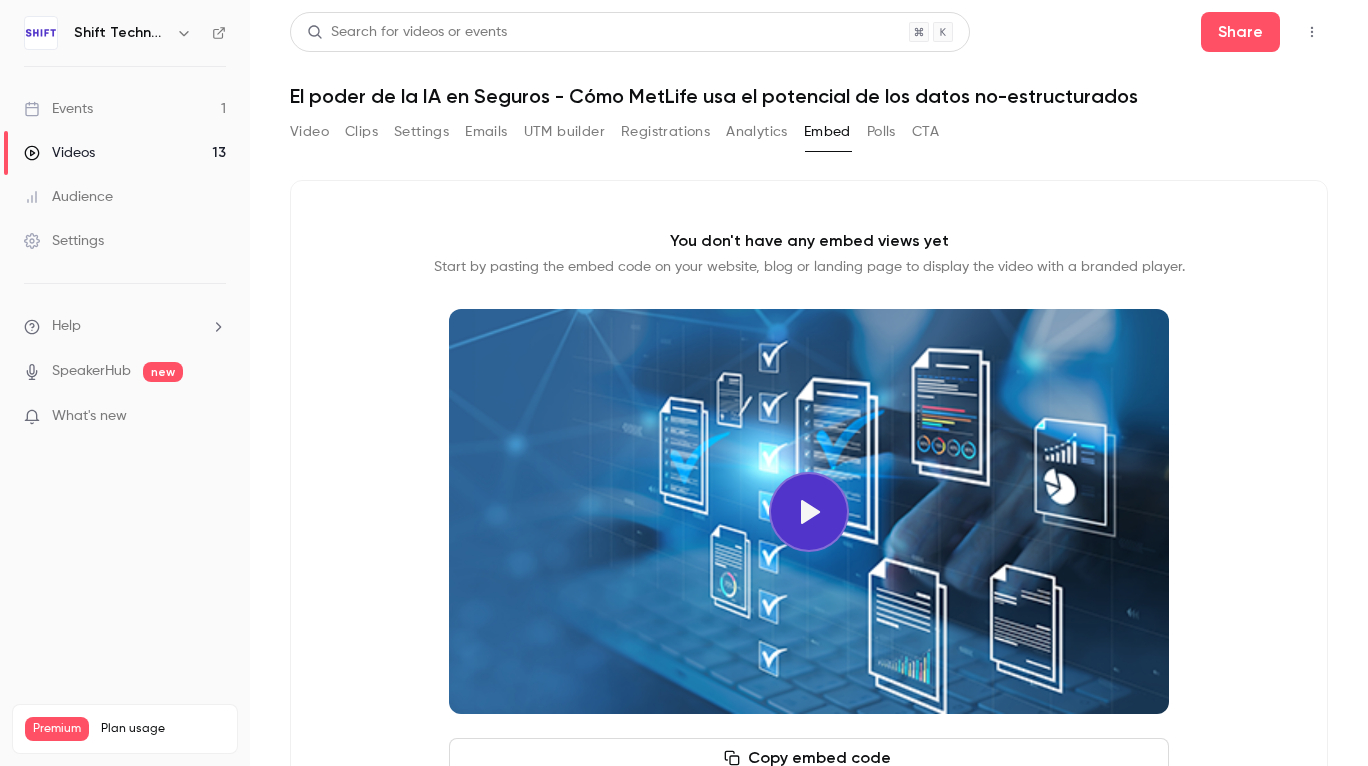 click on "Analytics" at bounding box center (757, 132) 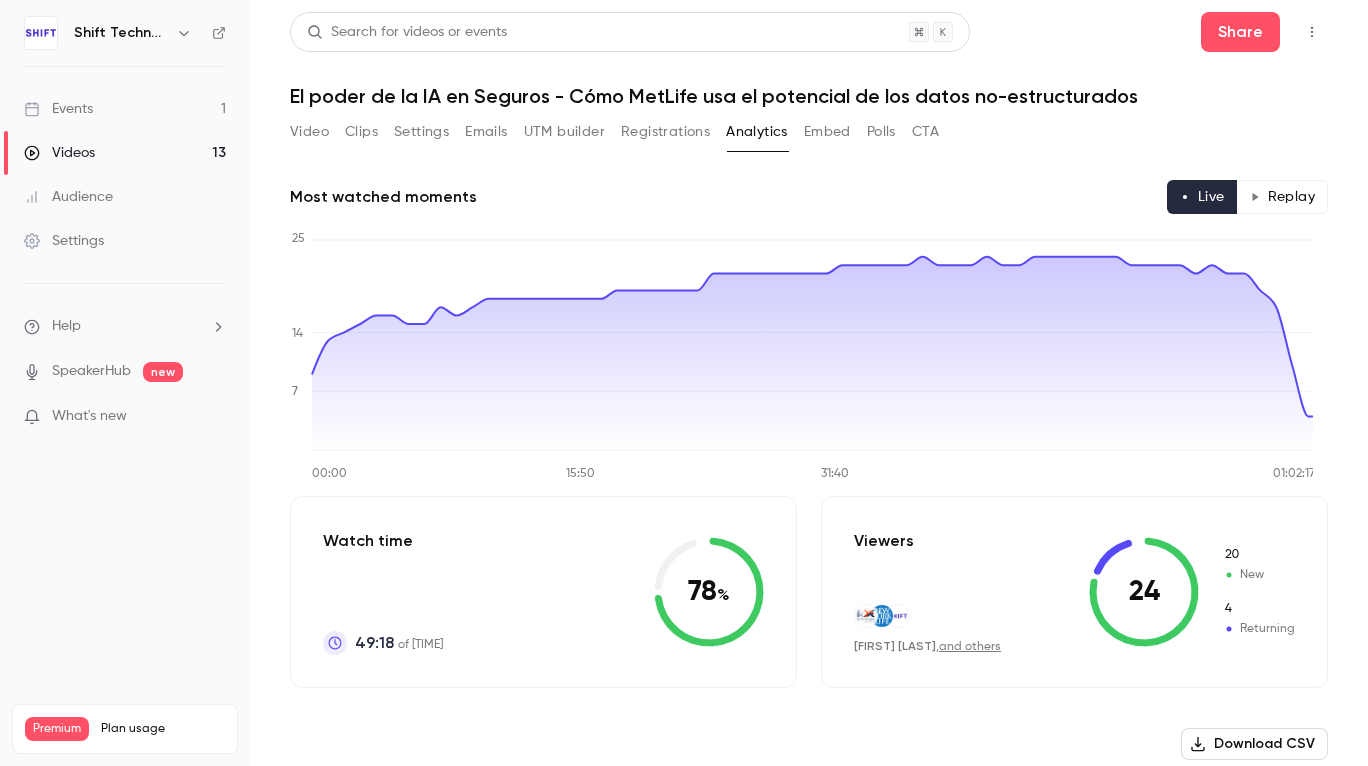 click on "Registrations" at bounding box center (665, 132) 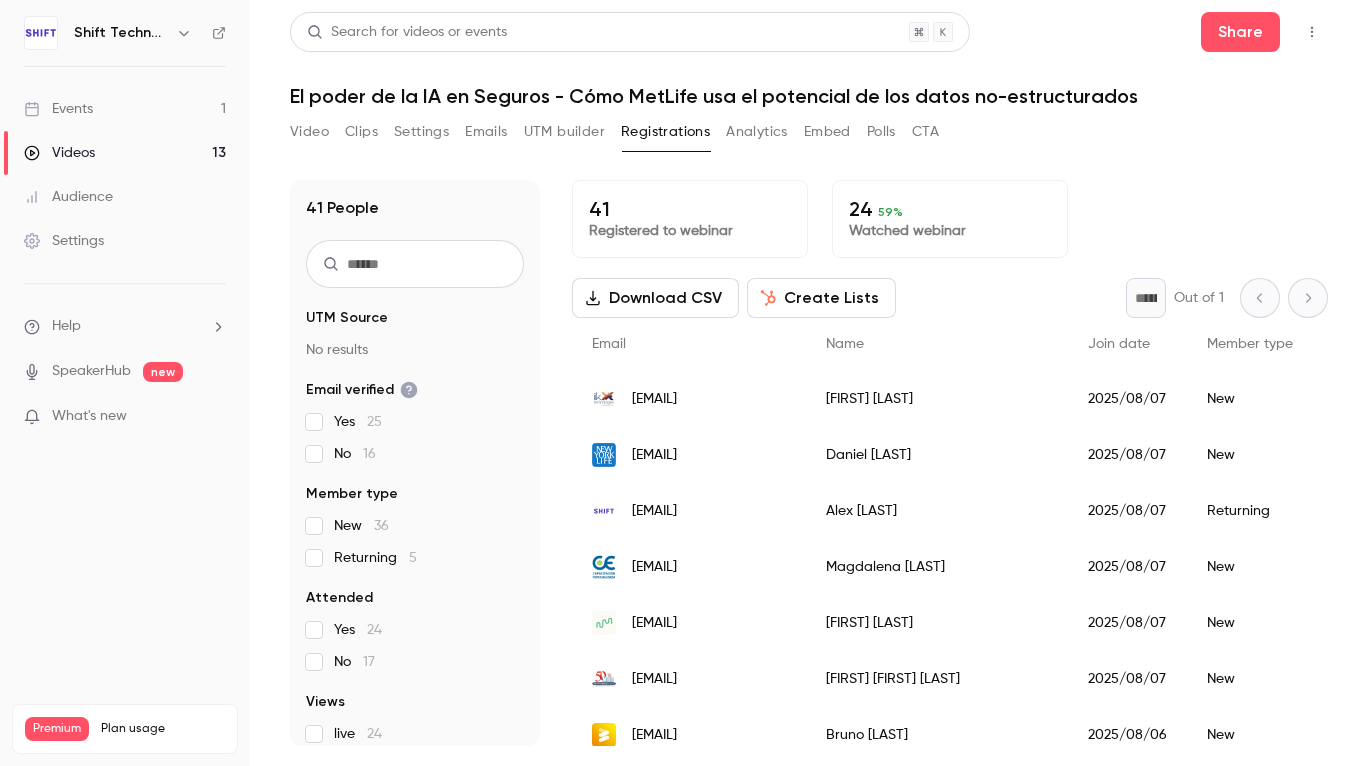 click on "UTM builder" at bounding box center (564, 132) 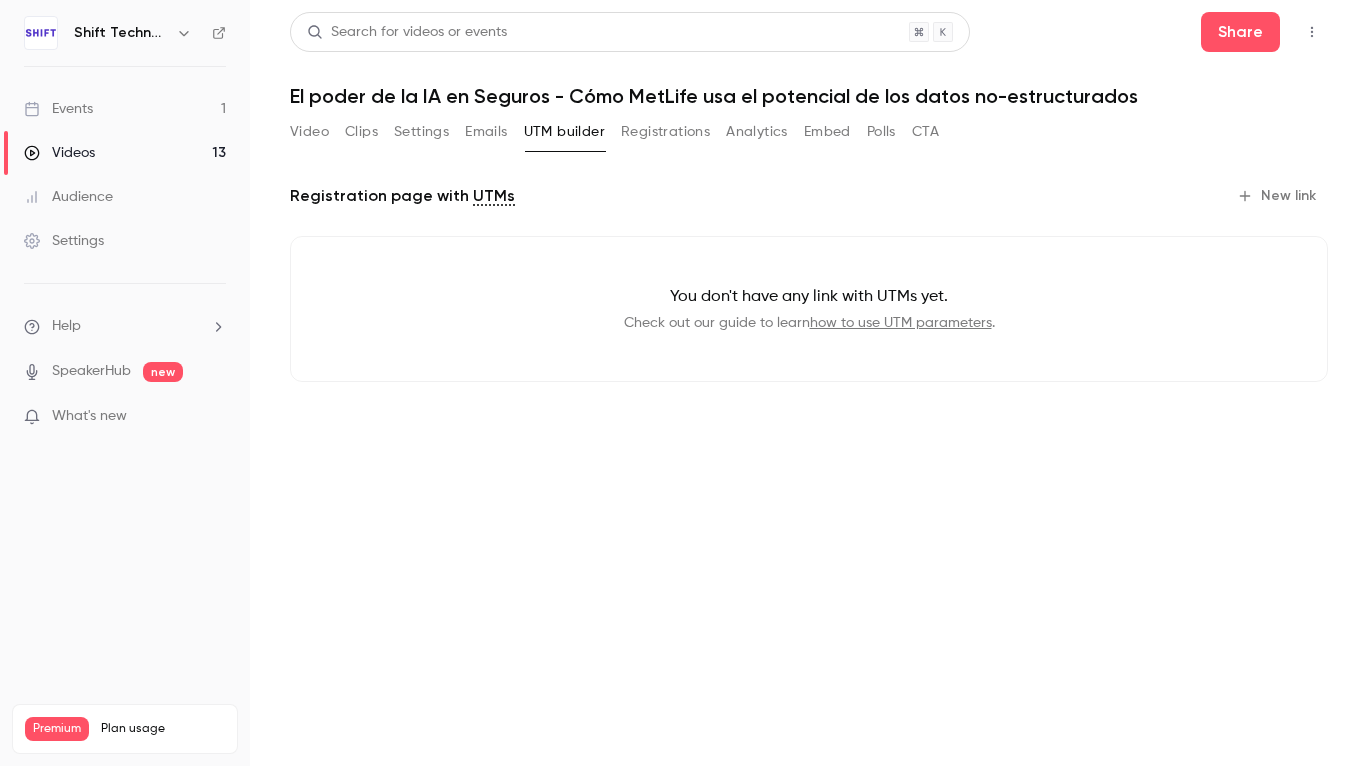click on "Emails" at bounding box center (486, 132) 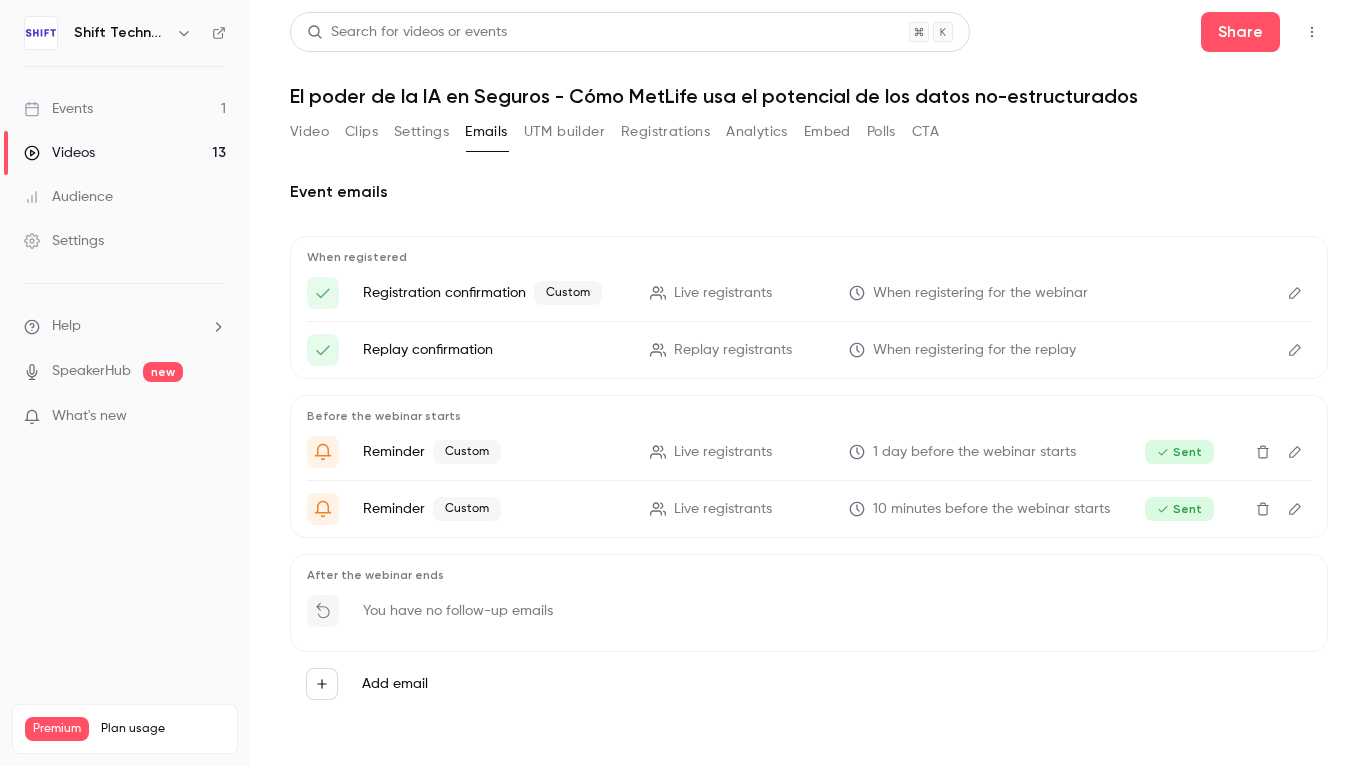 click on "Settings" at bounding box center [421, 132] 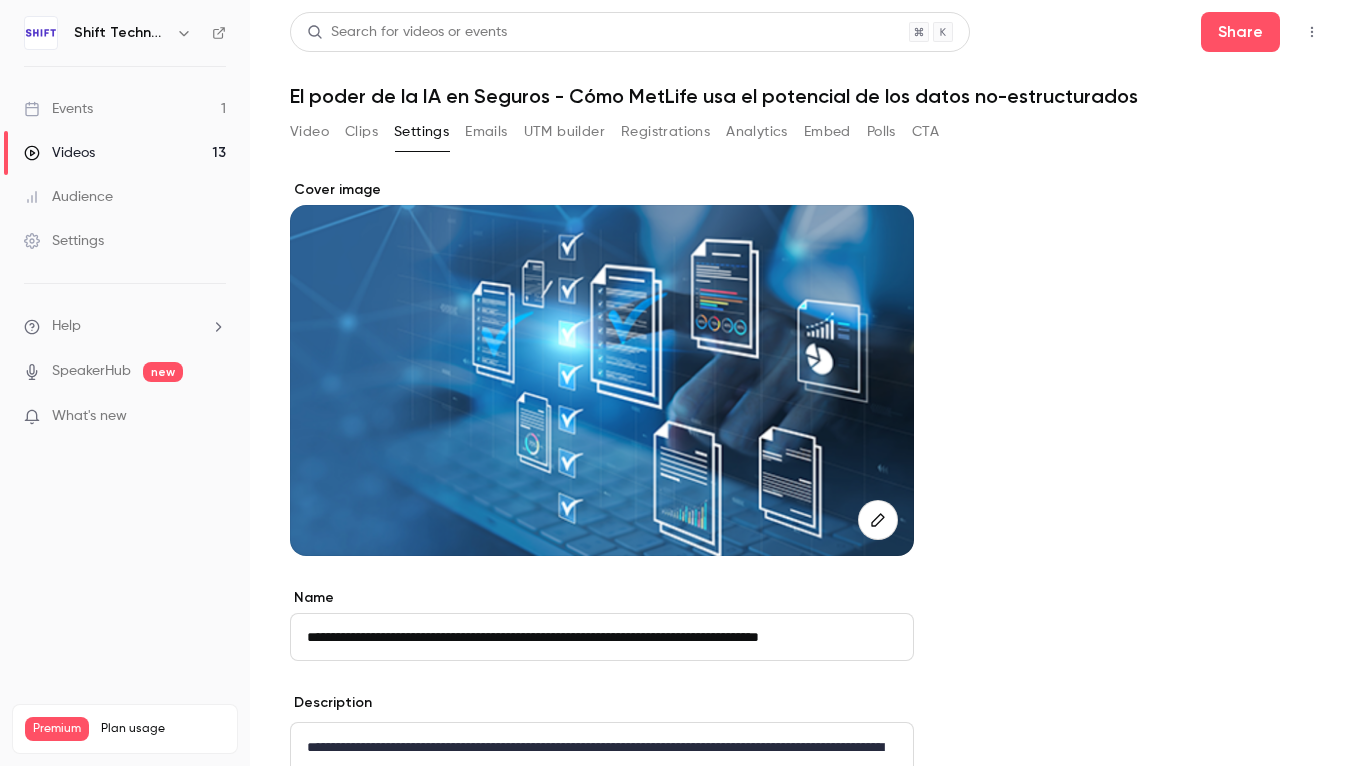 click on "Clips" at bounding box center [361, 132] 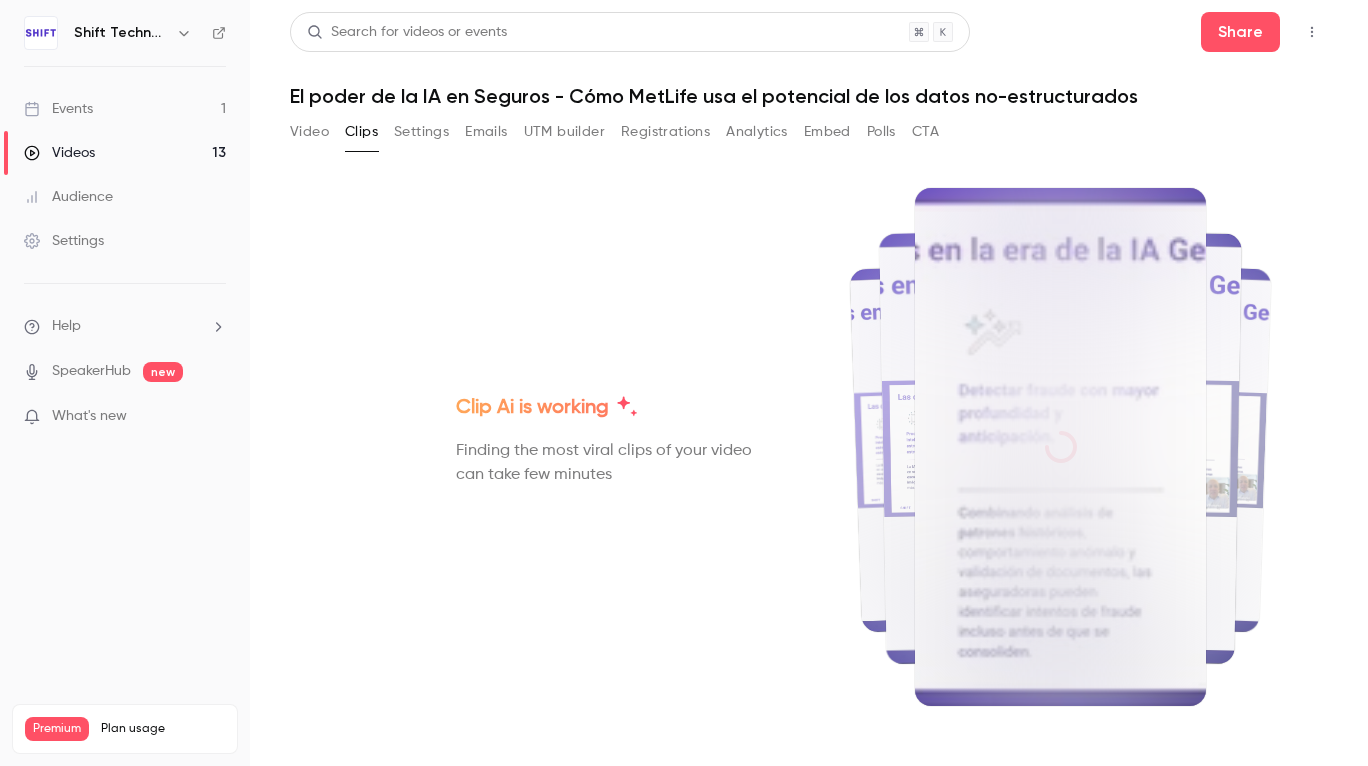 click on "Video" at bounding box center [309, 132] 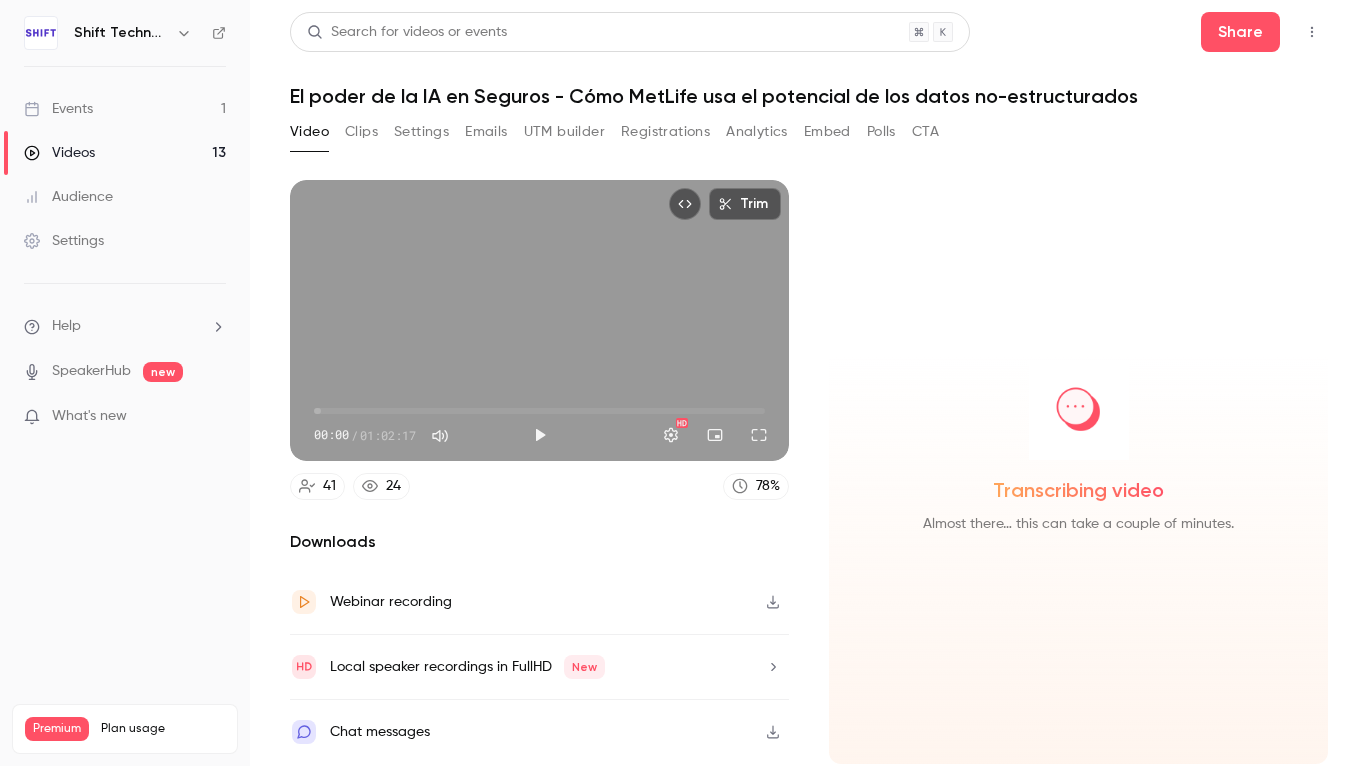 click on "Audience" at bounding box center [68, 197] 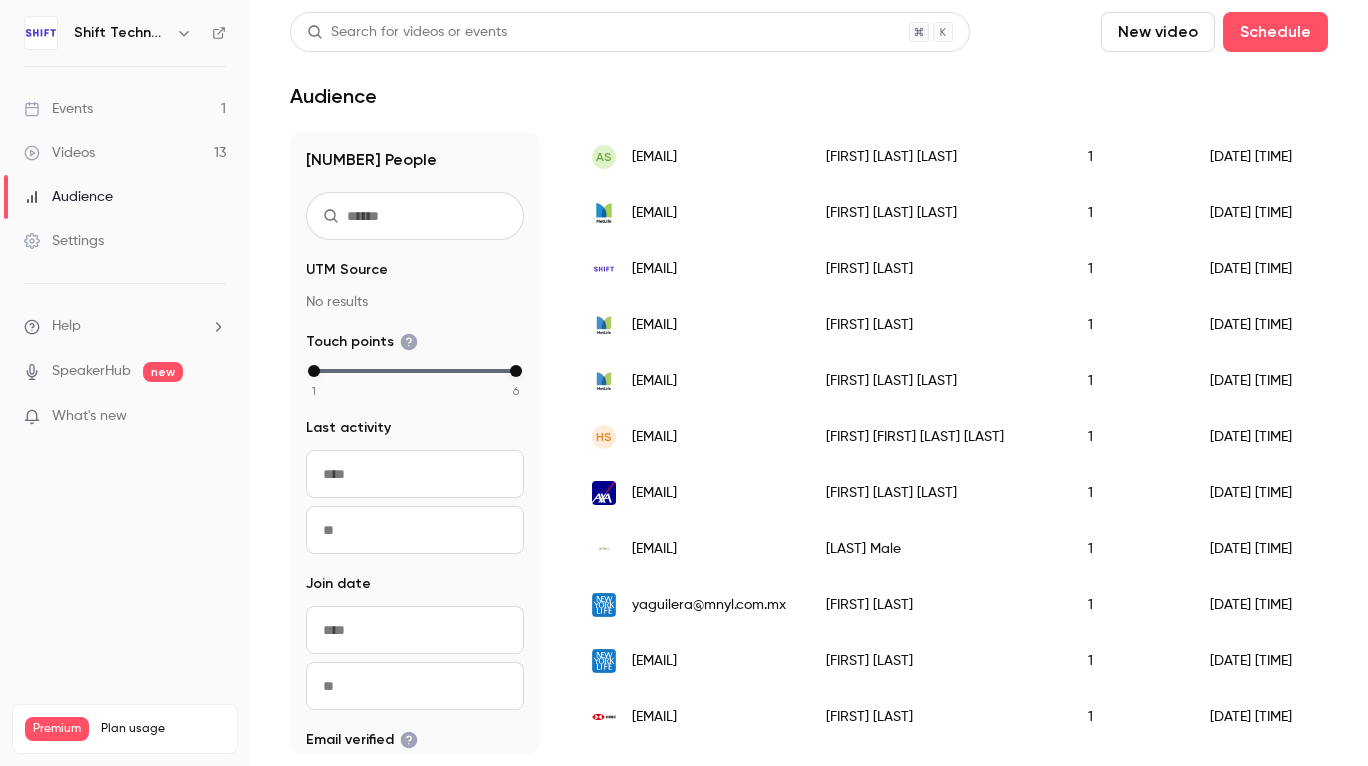 scroll, scrollTop: 1769, scrollLeft: 0, axis: vertical 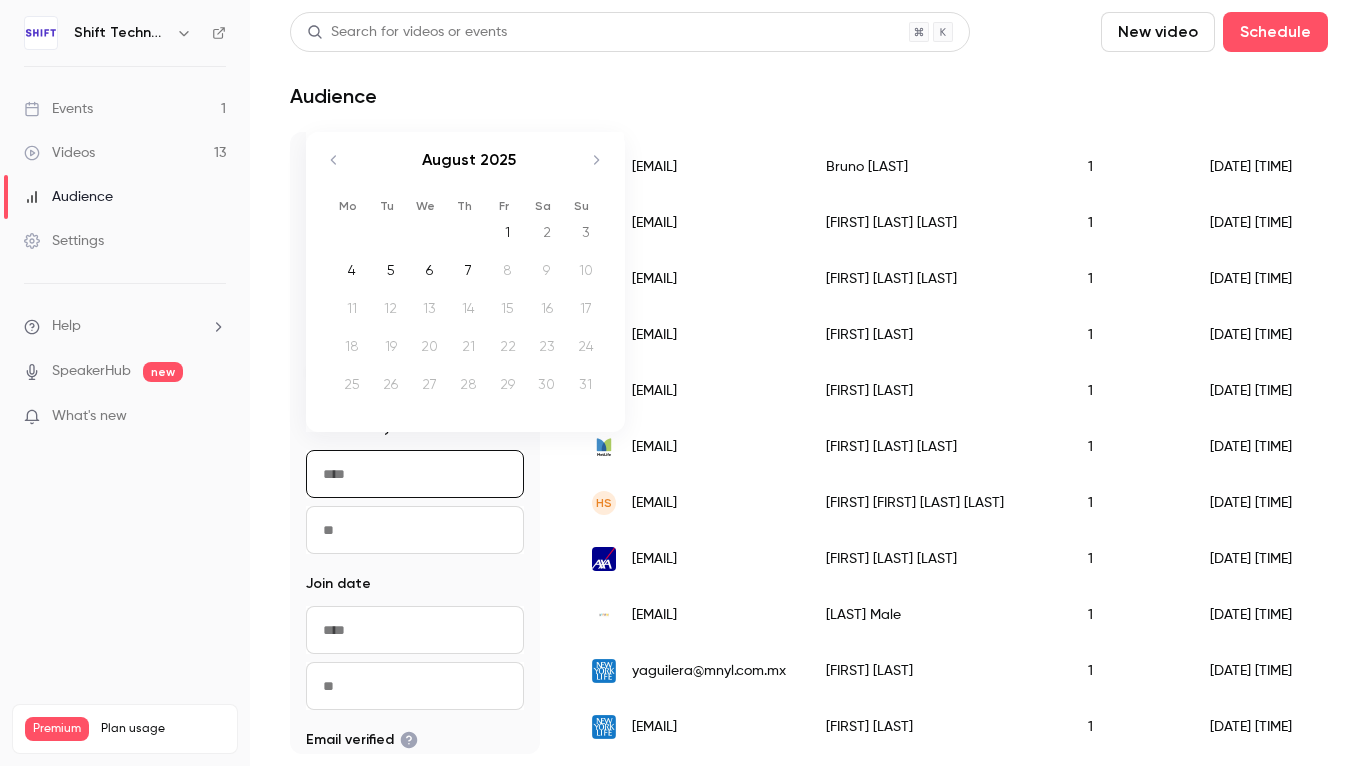 click at bounding box center [415, 474] 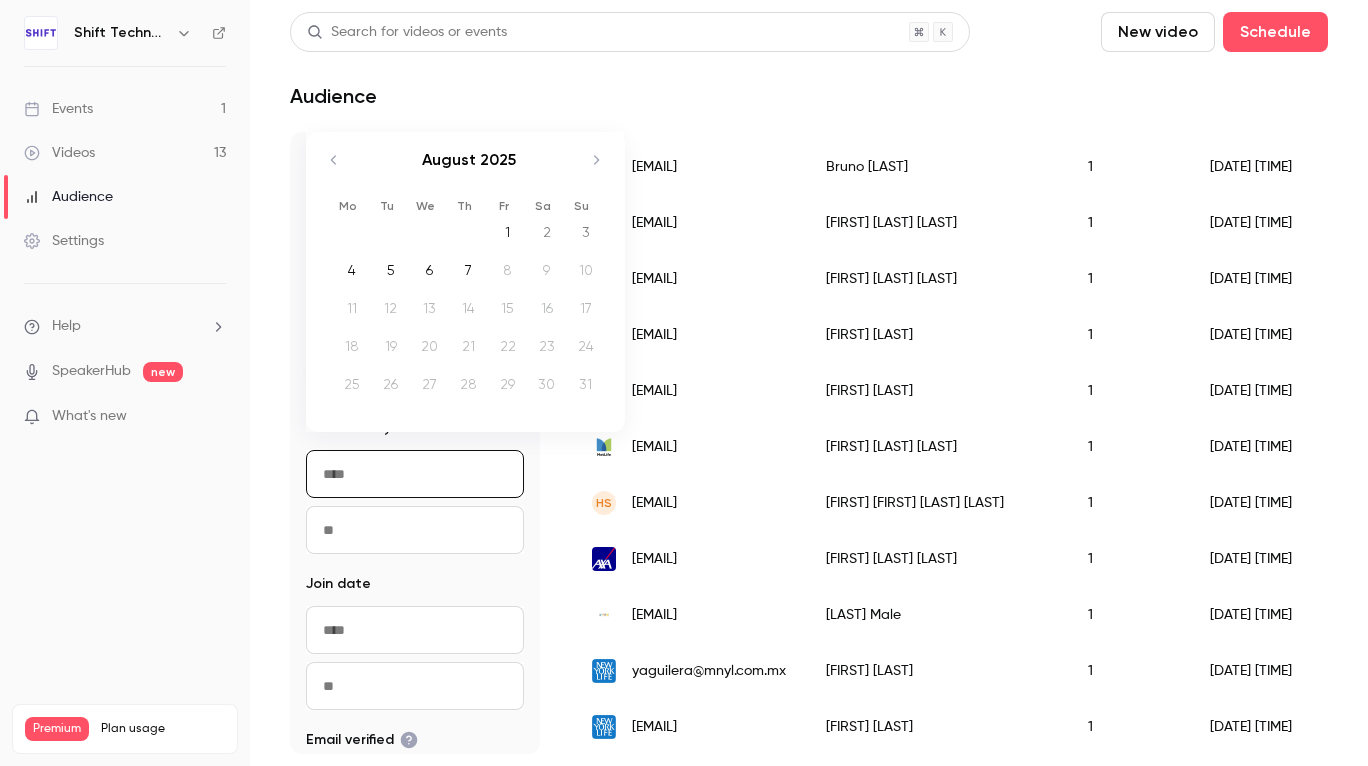 click on "7" at bounding box center [468, 270] 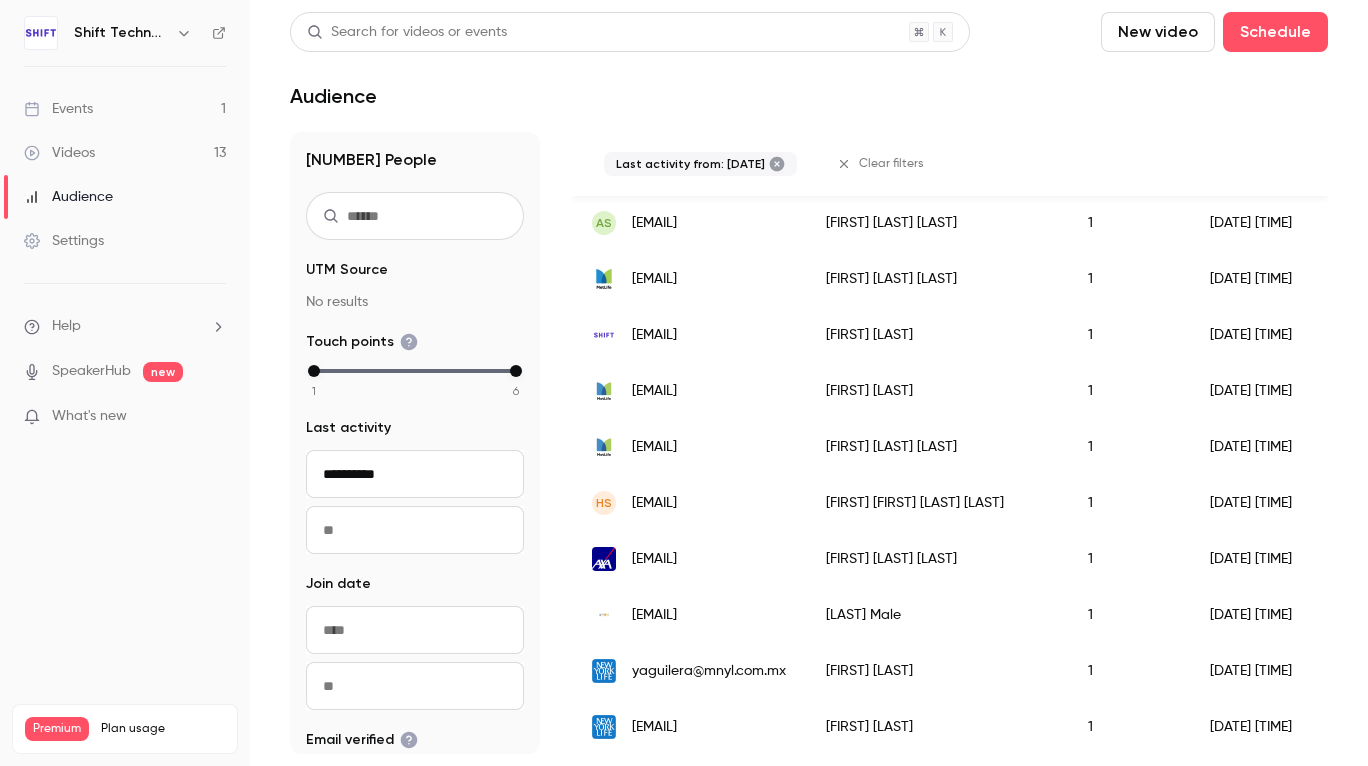 scroll, scrollTop: 1233, scrollLeft: 0, axis: vertical 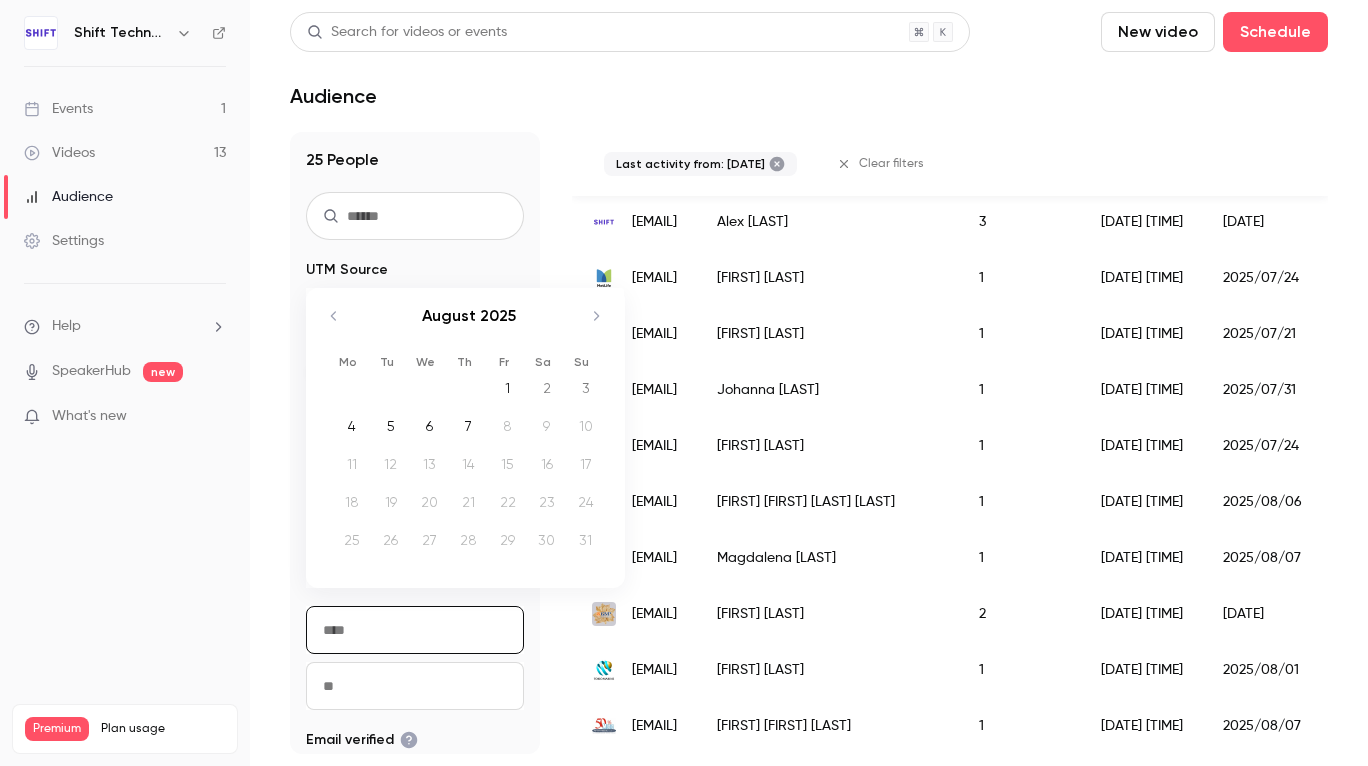 click at bounding box center [415, 630] 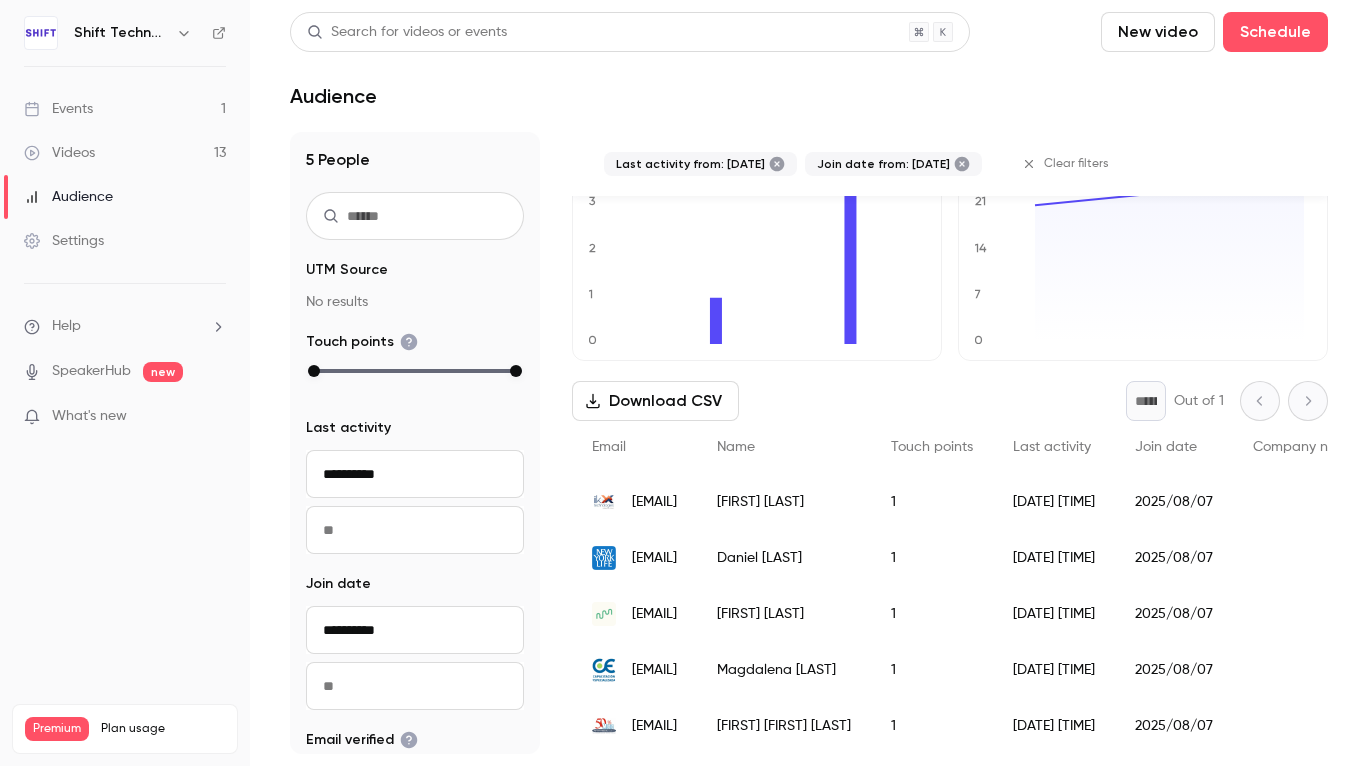 scroll, scrollTop: 113, scrollLeft: 0, axis: vertical 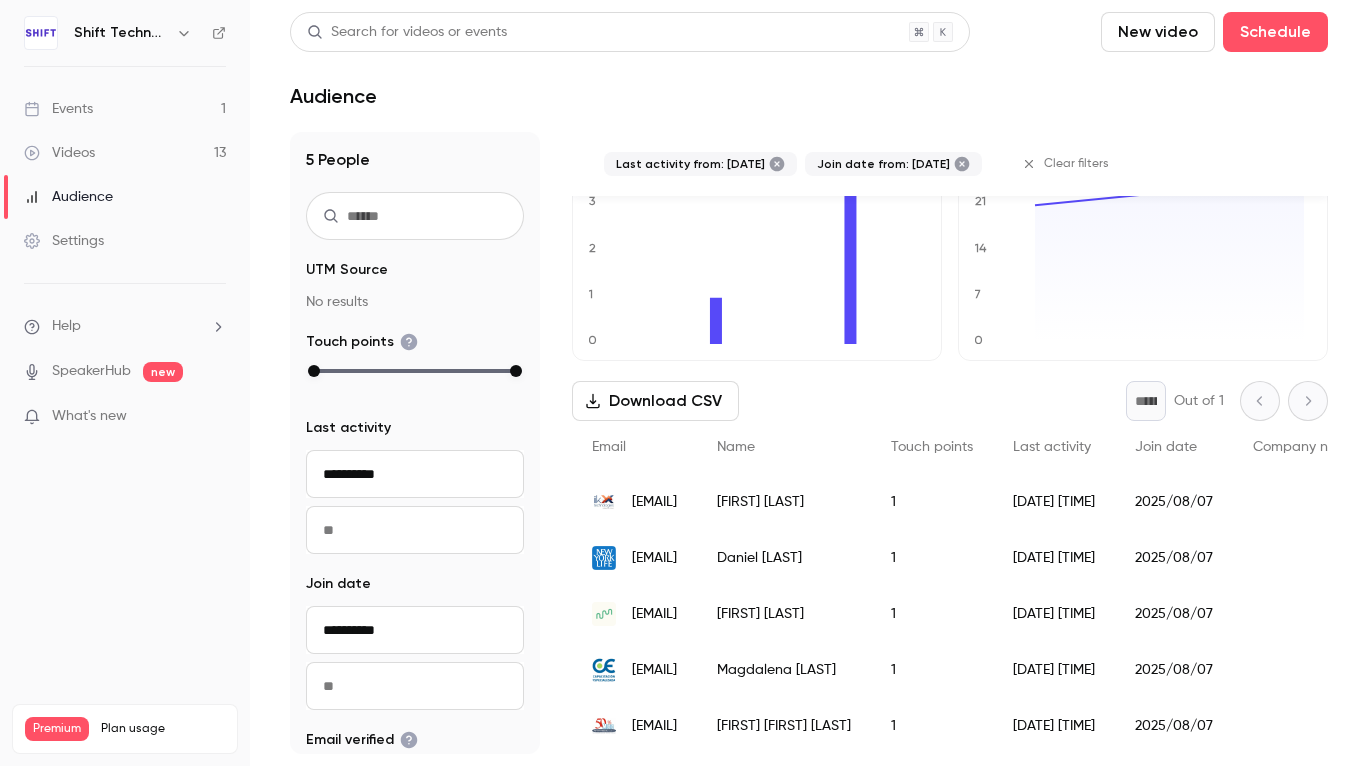 click on "Audience" at bounding box center (125, 197) 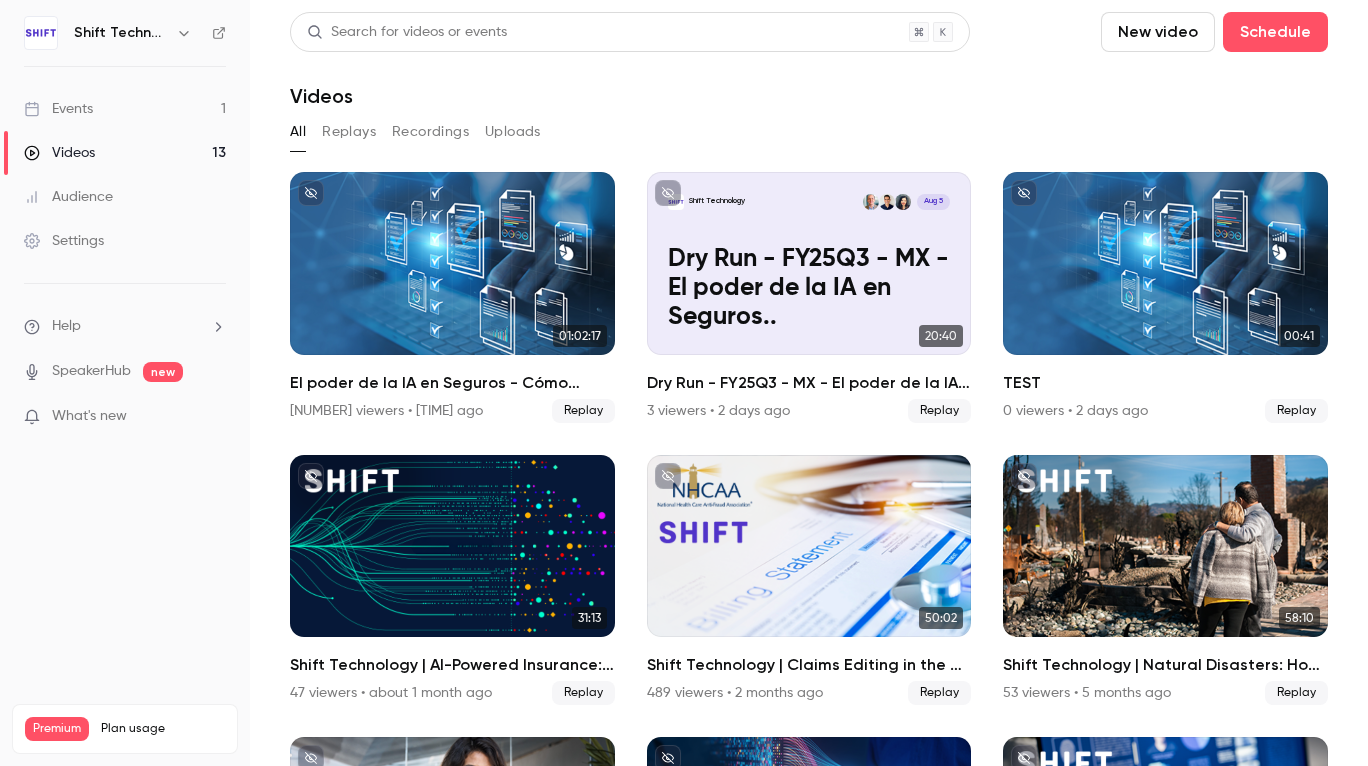 click on "Events 1" at bounding box center (125, 109) 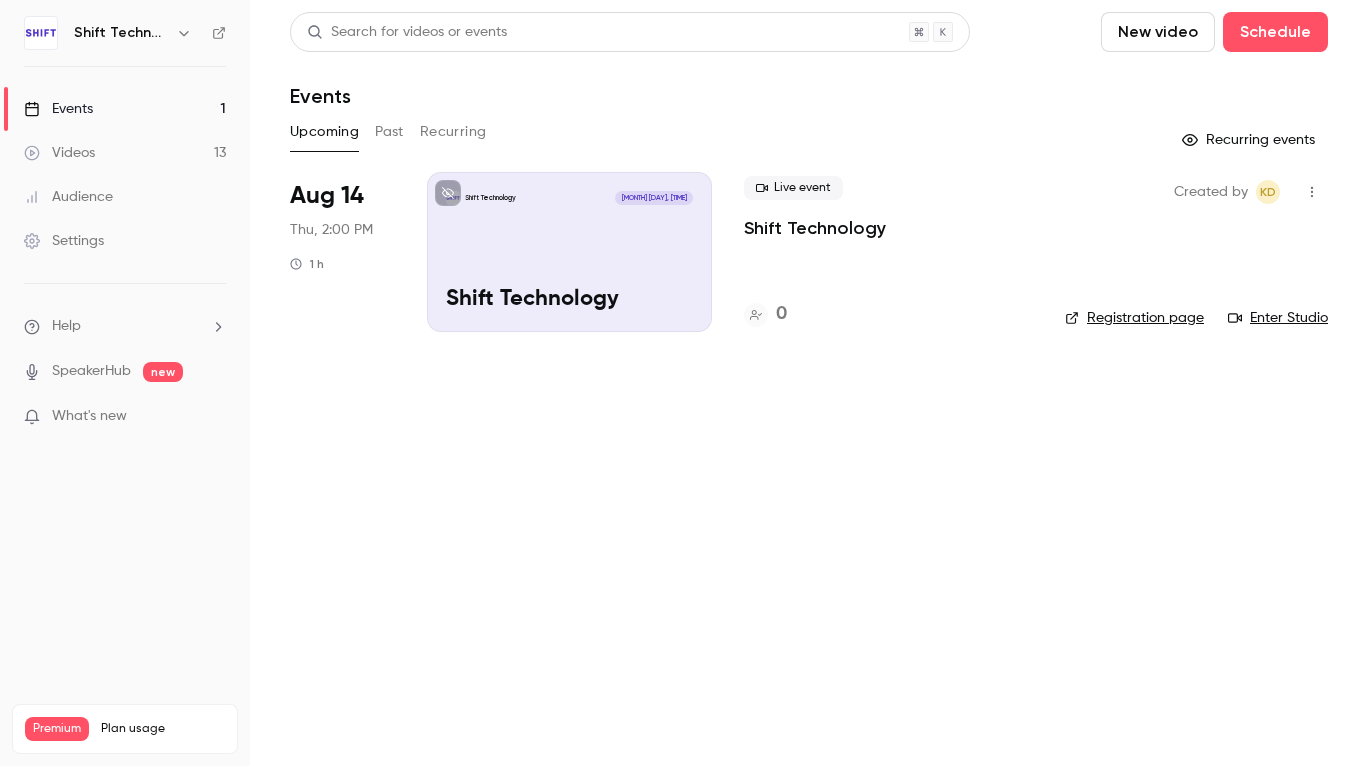 click on "Past" at bounding box center (389, 132) 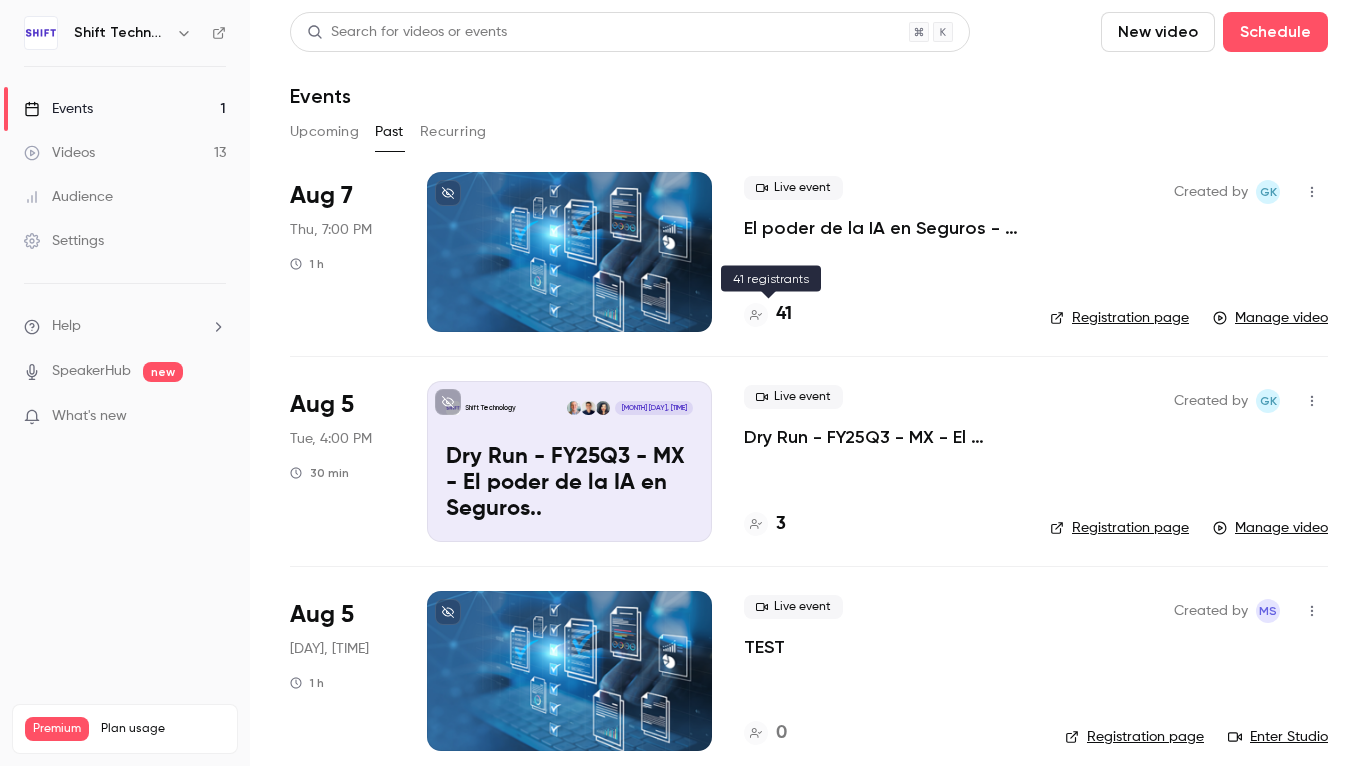 click 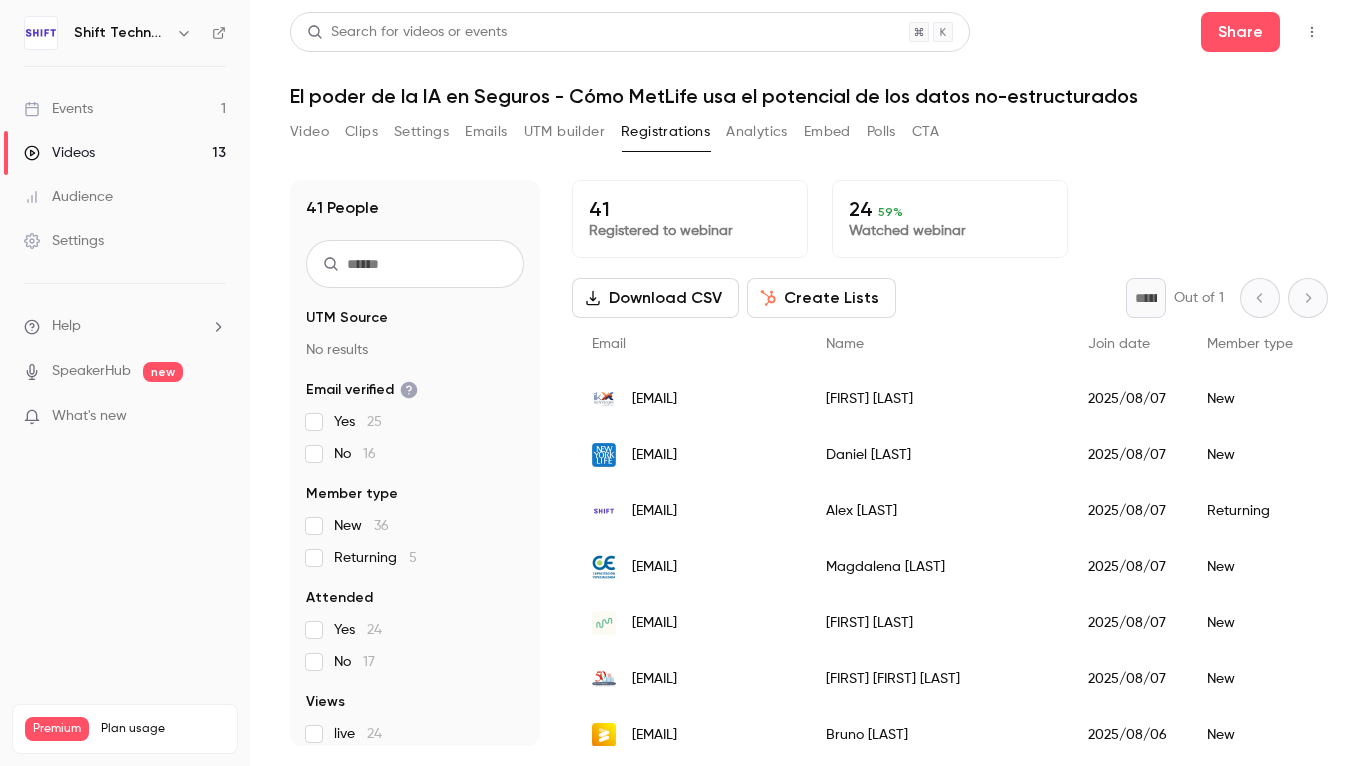 click on "24   59 %" at bounding box center [950, 209] 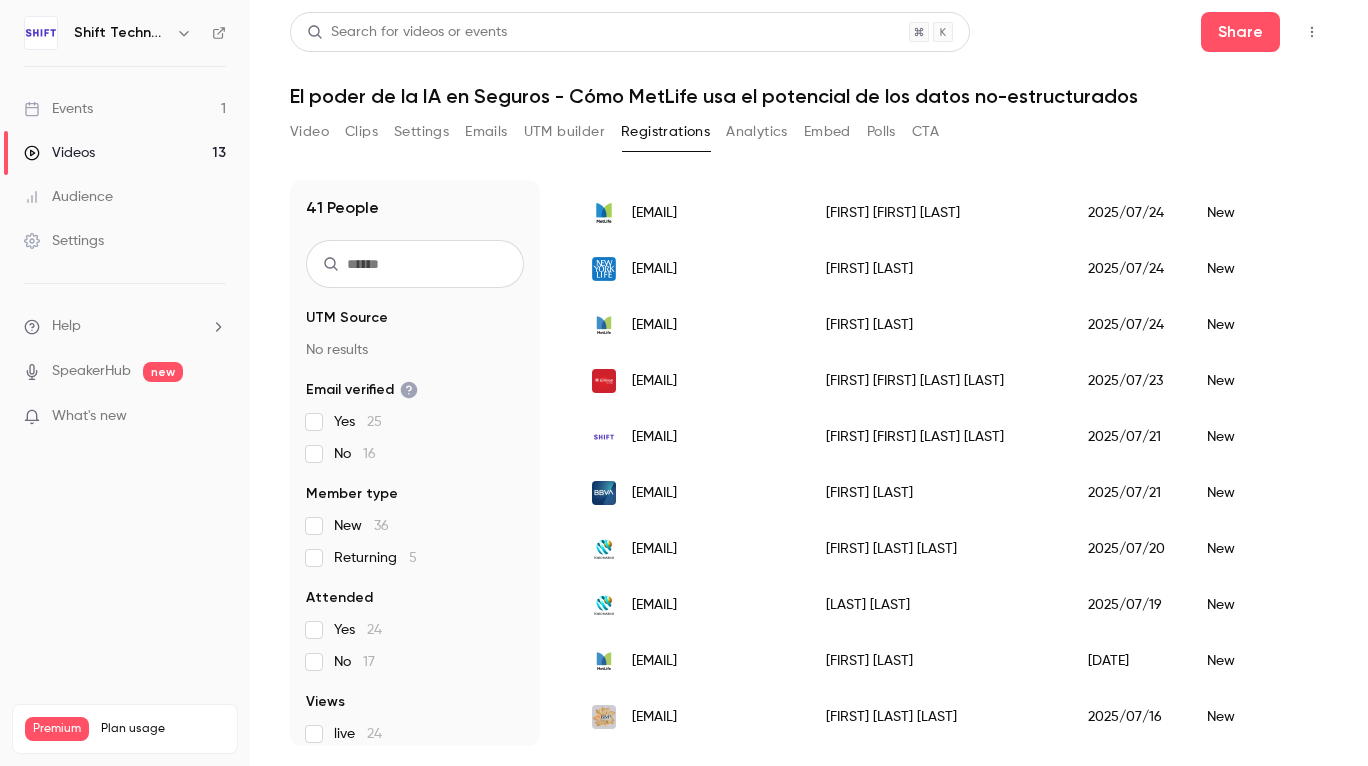 scroll, scrollTop: 1936, scrollLeft: 0, axis: vertical 